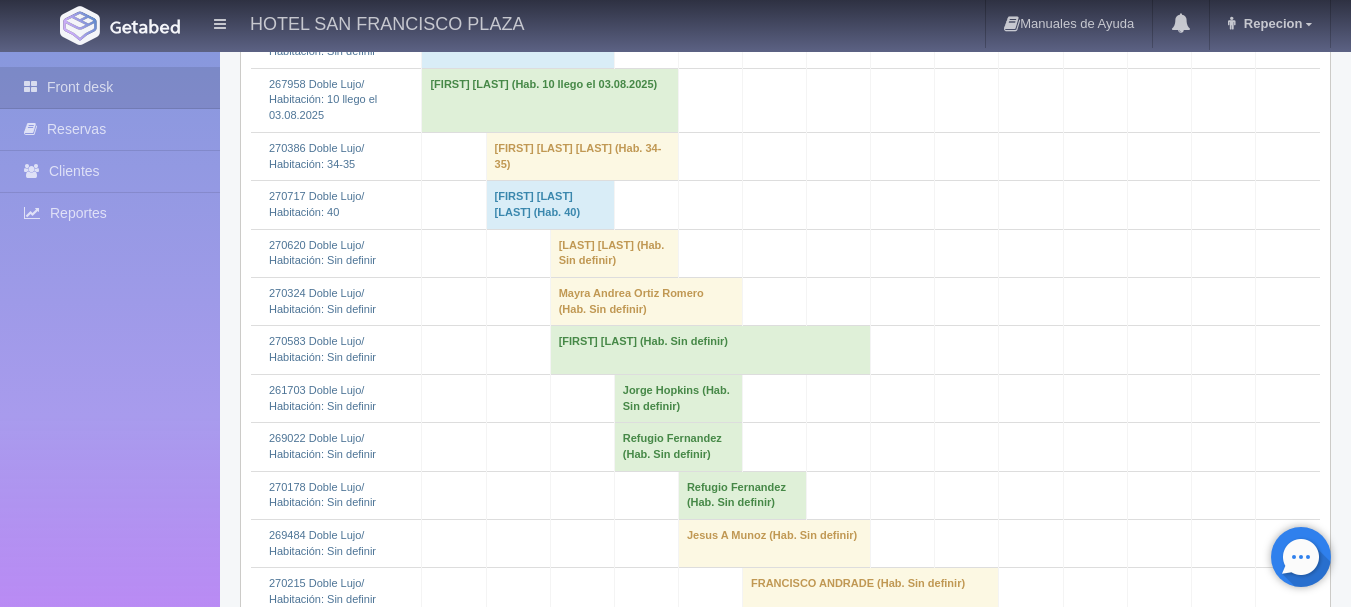 scroll, scrollTop: 1000, scrollLeft: 0, axis: vertical 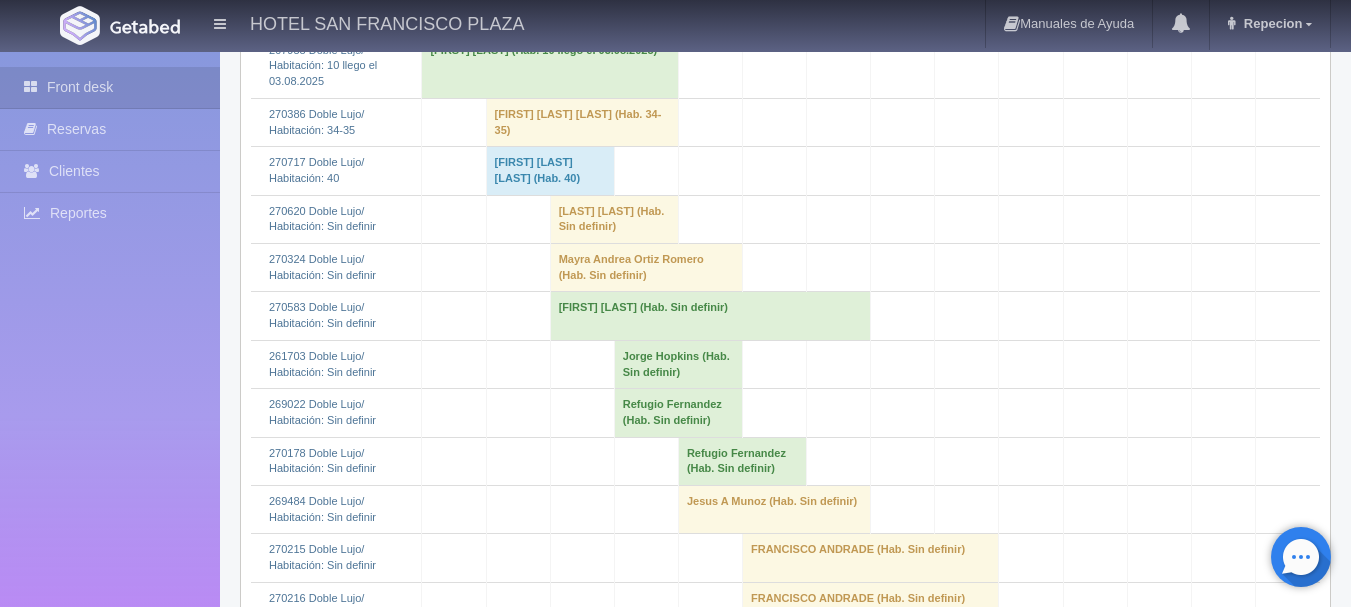 click on "[FIRST] [LAST] 												(Hab. Sin definir)" at bounding box center [710, 316] 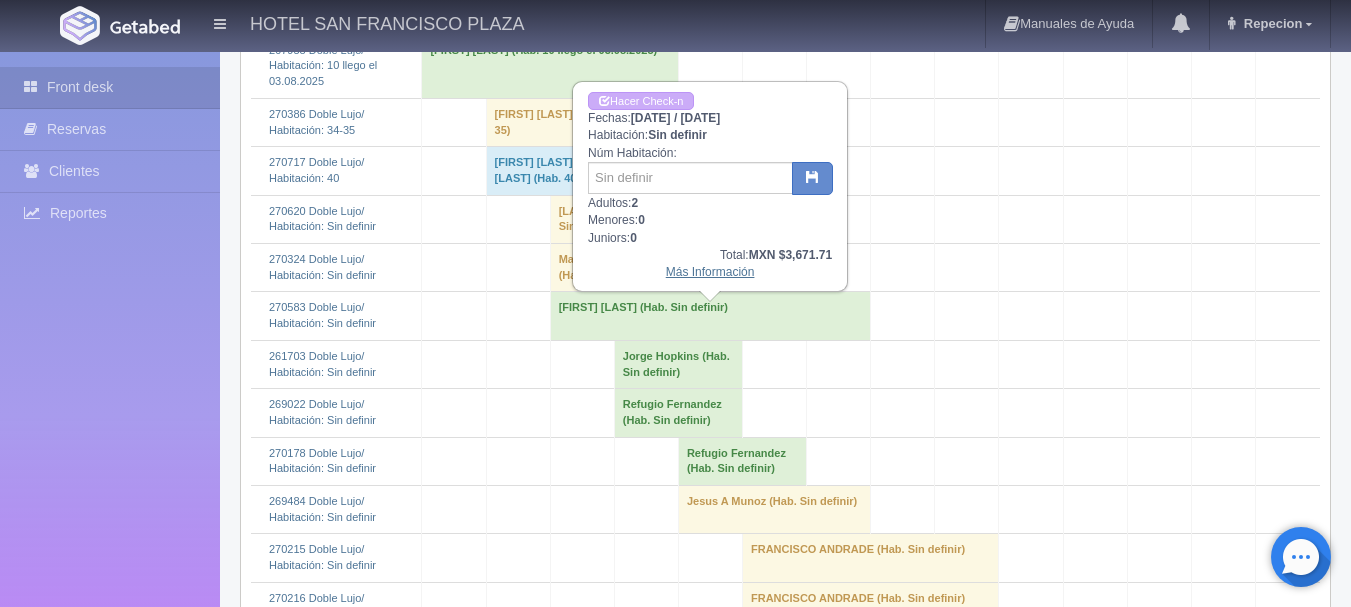 click on "Más Información" at bounding box center (710, 272) 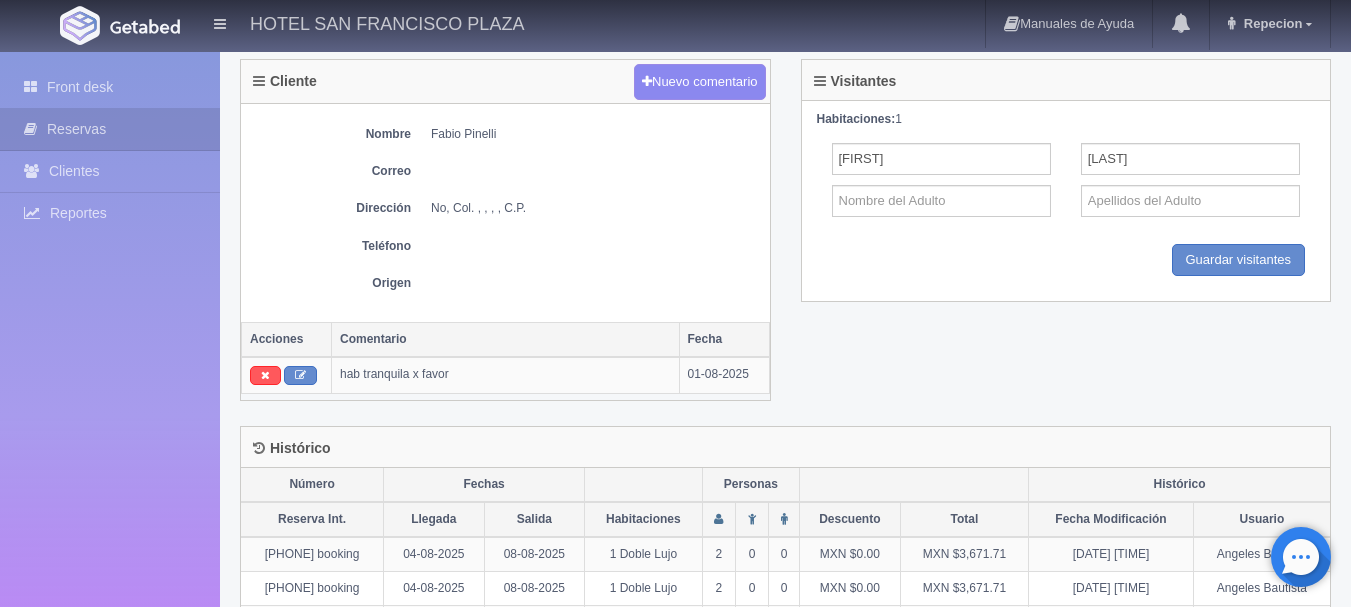 scroll, scrollTop: 900, scrollLeft: 0, axis: vertical 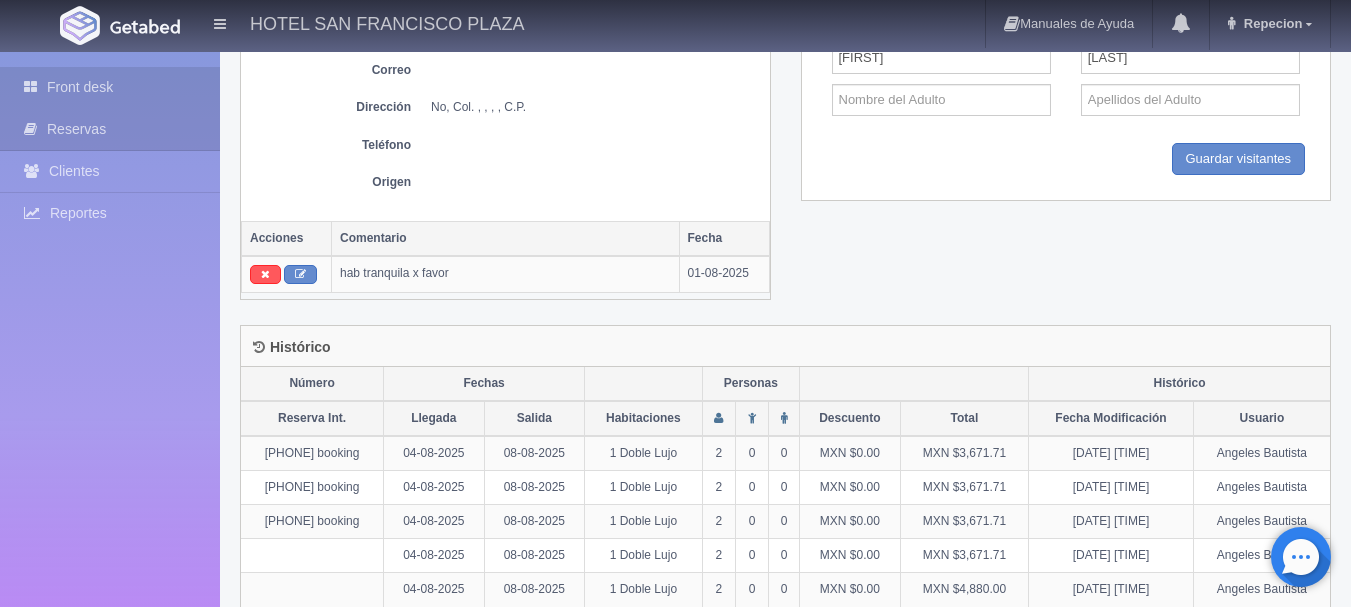 click on "Front desk" at bounding box center [110, 87] 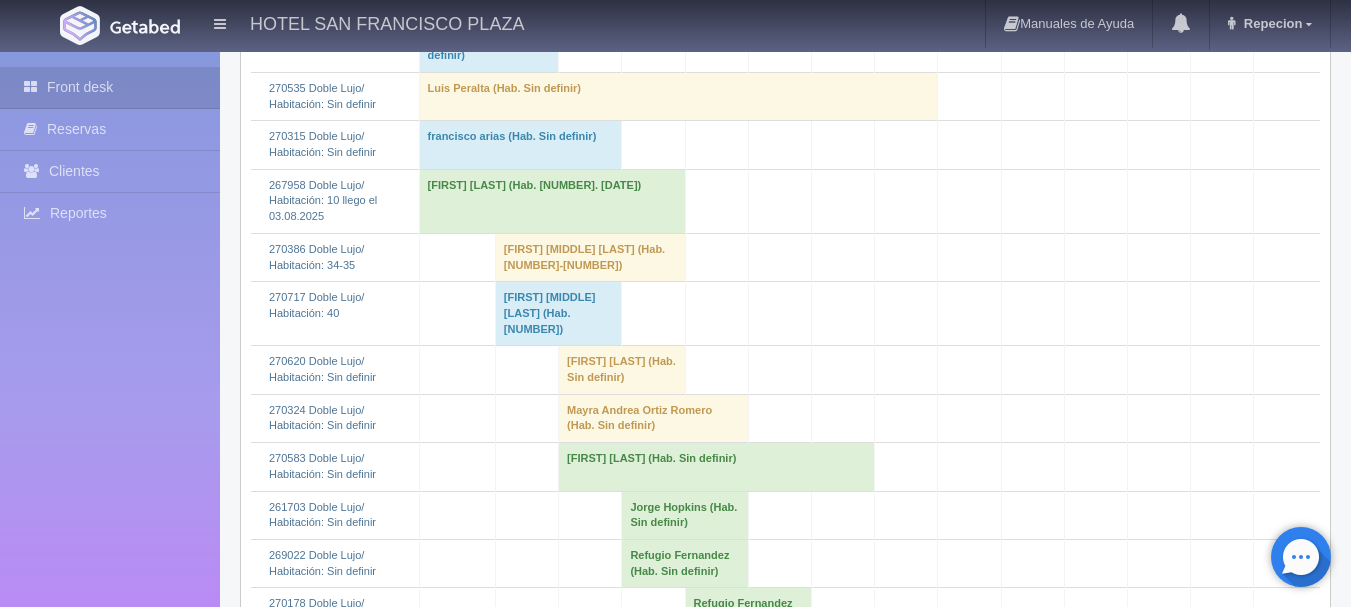scroll, scrollTop: 900, scrollLeft: 0, axis: vertical 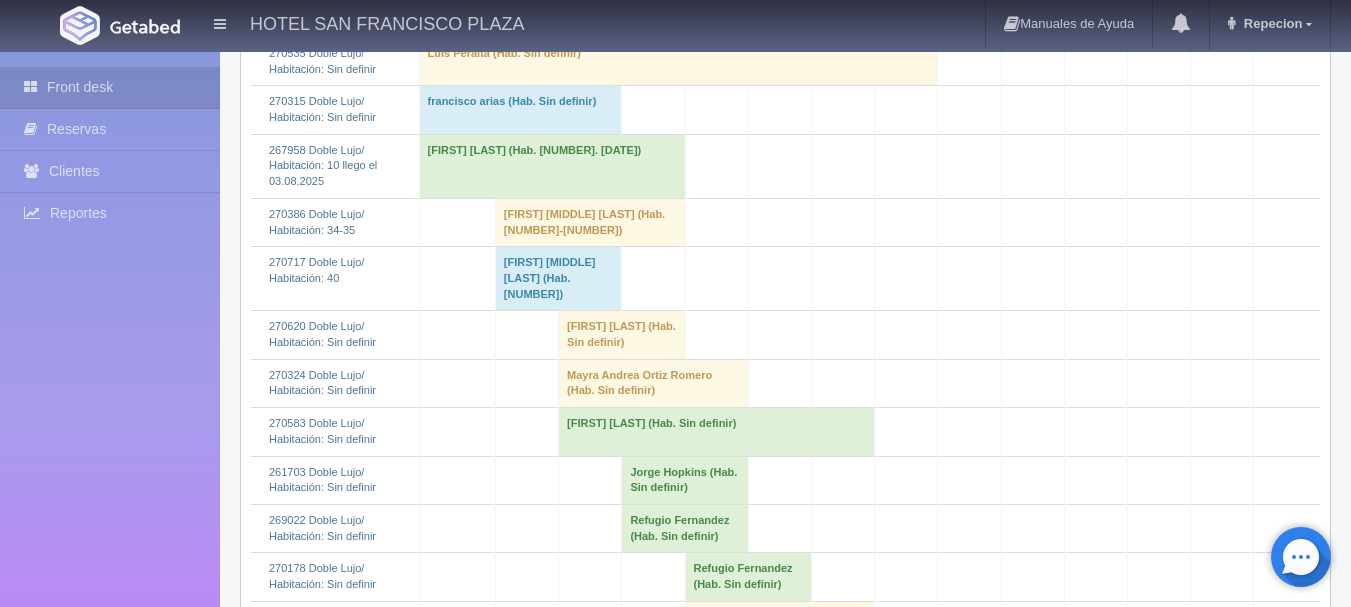 click on "[FIRST] [LAST] 												(Hab. Sin definir)" at bounding box center (717, 432) 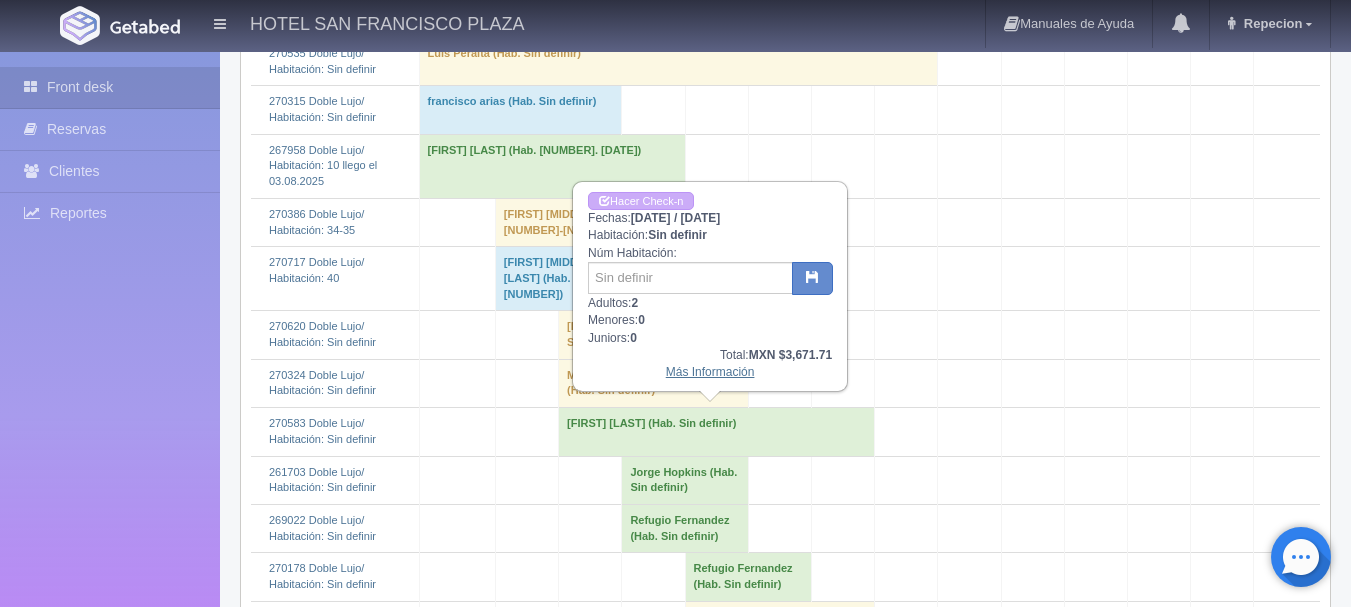 click on "Más Información" at bounding box center [710, 372] 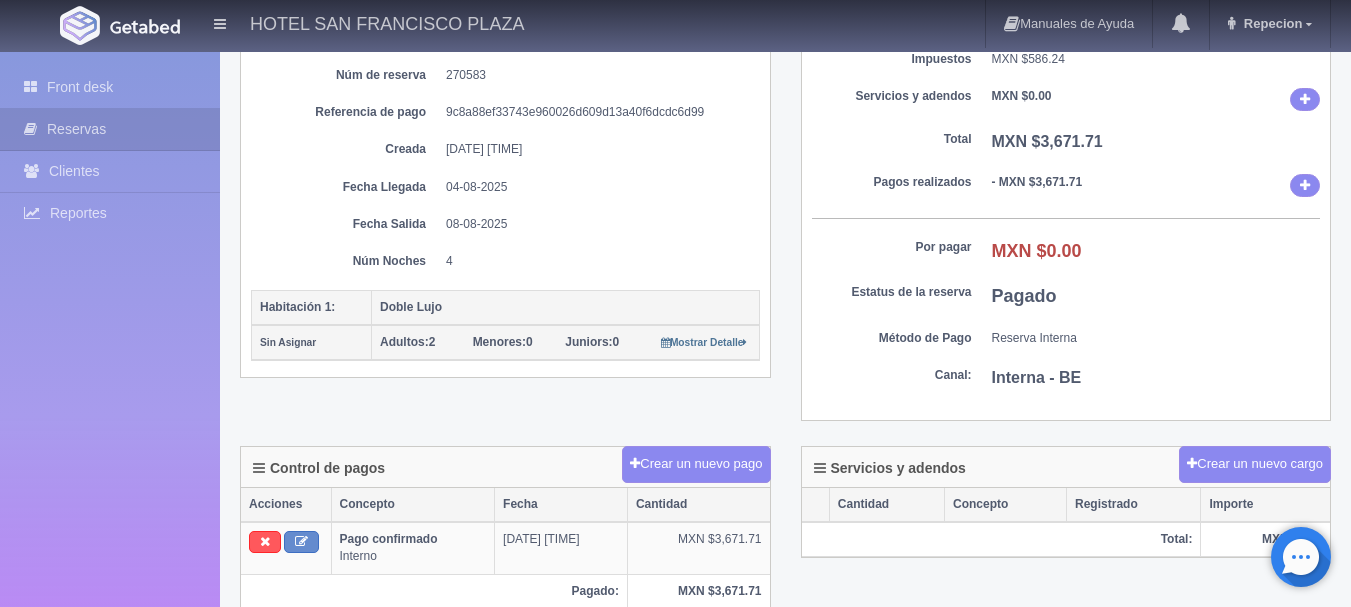 scroll, scrollTop: 61, scrollLeft: 0, axis: vertical 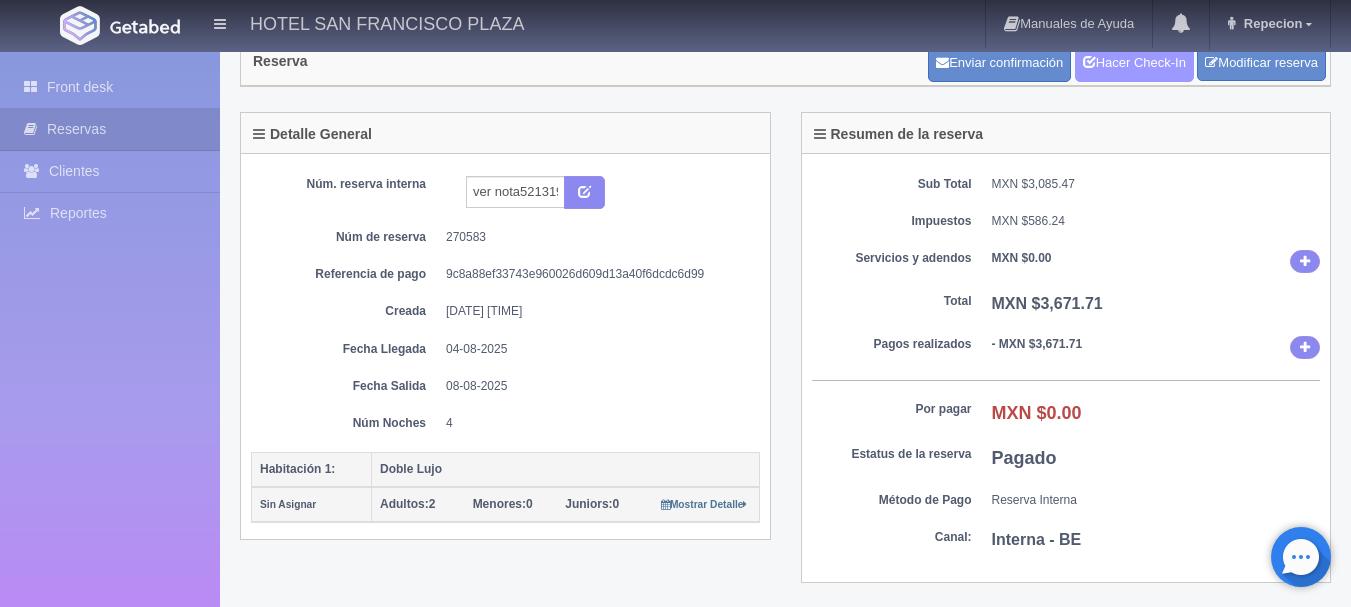 click on "Hacer Check-In" at bounding box center [1134, 63] 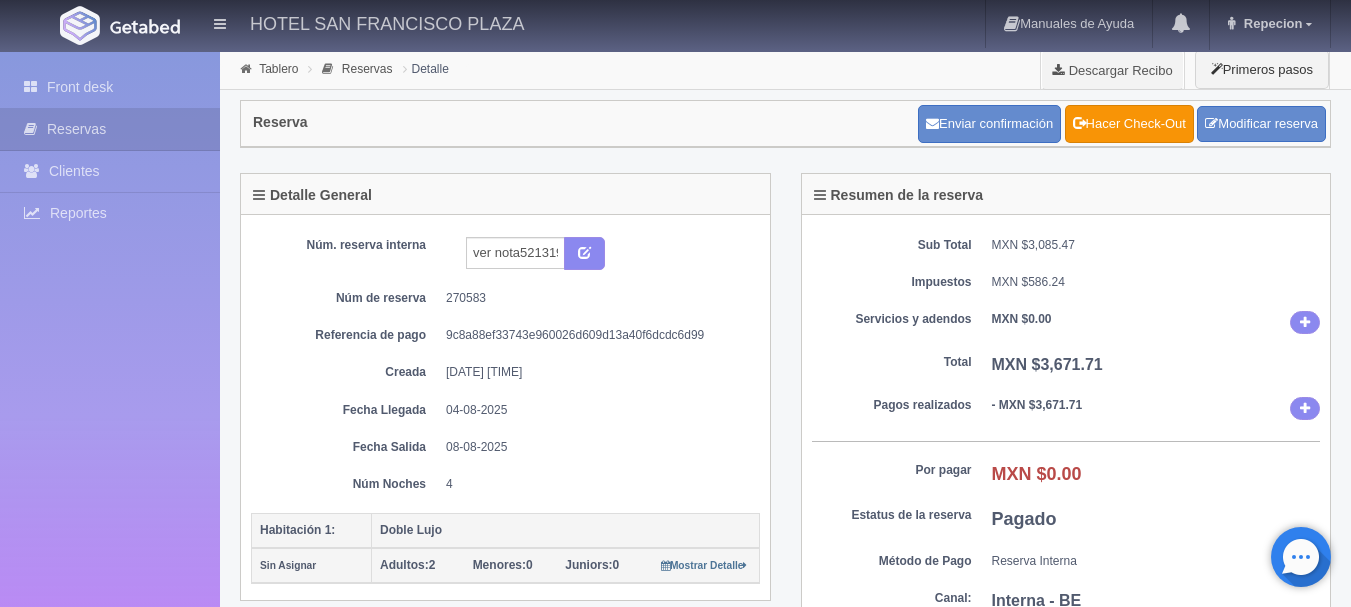 scroll, scrollTop: 0, scrollLeft: 0, axis: both 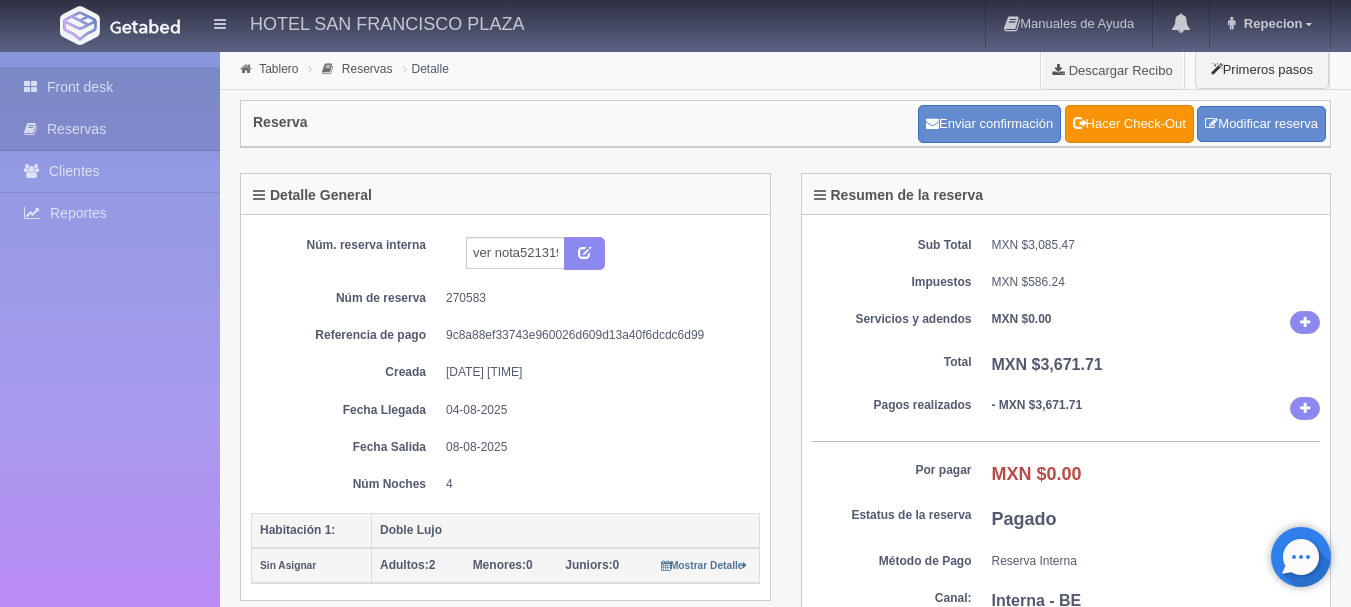 click on "Front desk" at bounding box center (110, 87) 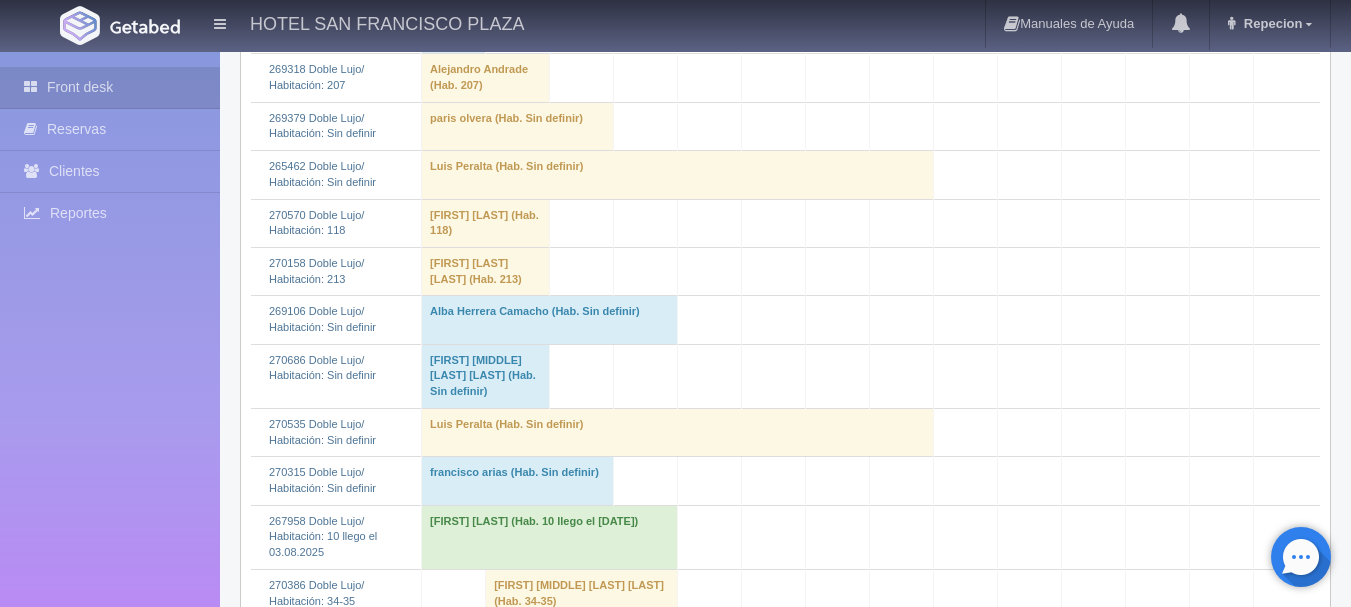 scroll, scrollTop: 600, scrollLeft: 0, axis: vertical 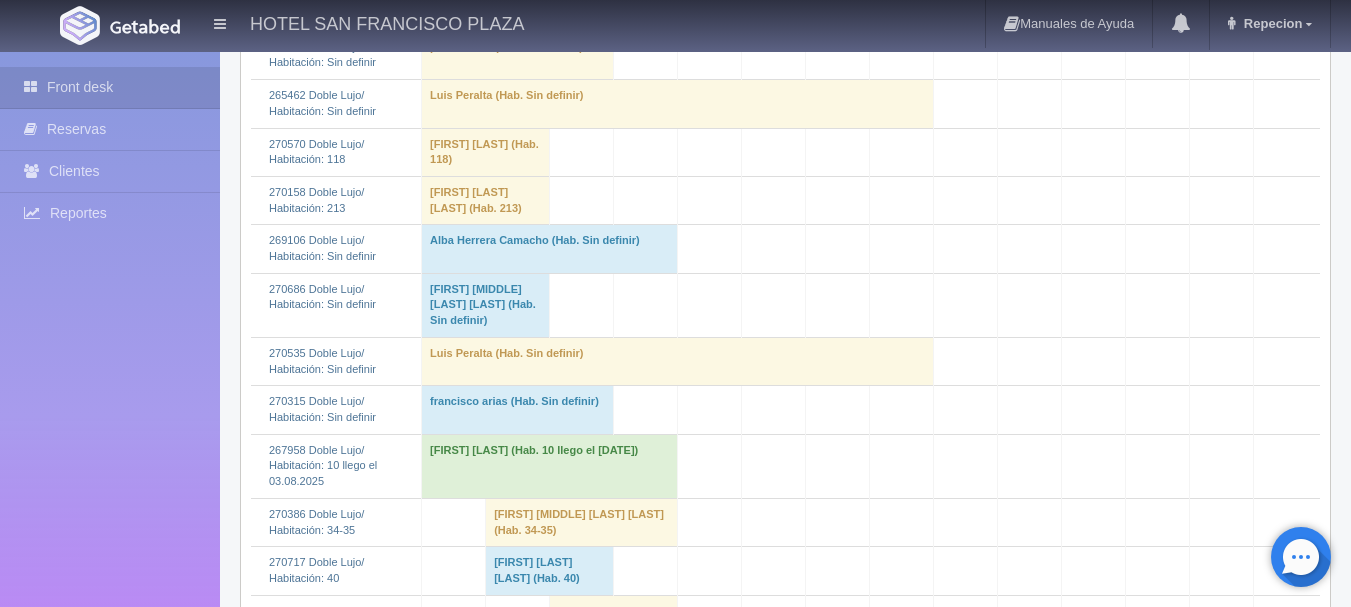 click on "Alba Herrera Camacho 												(Hab. Sin definir)" at bounding box center (550, 249) 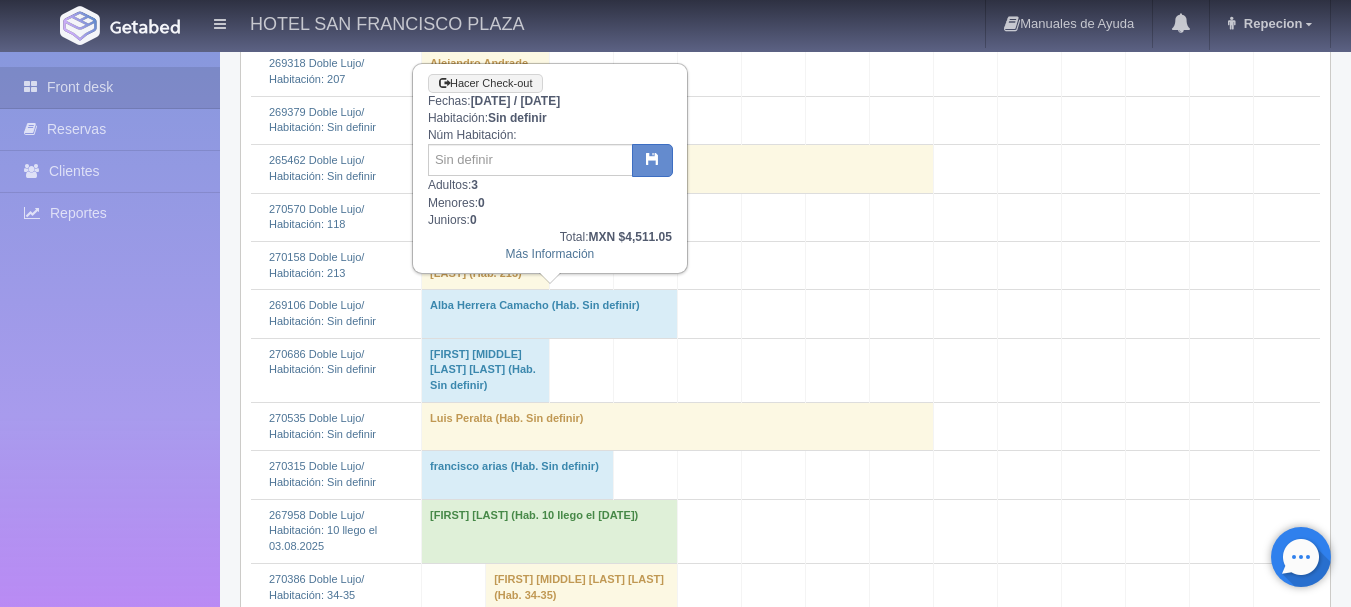 scroll, scrollTop: 500, scrollLeft: 0, axis: vertical 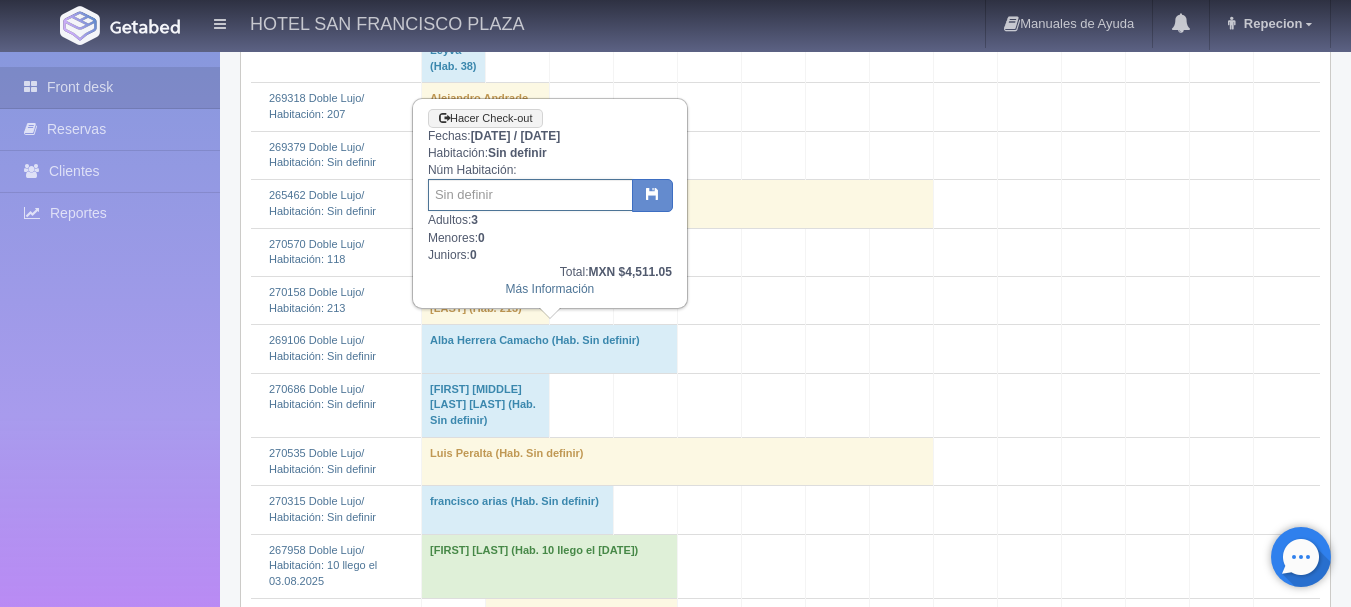 click at bounding box center [530, 195] 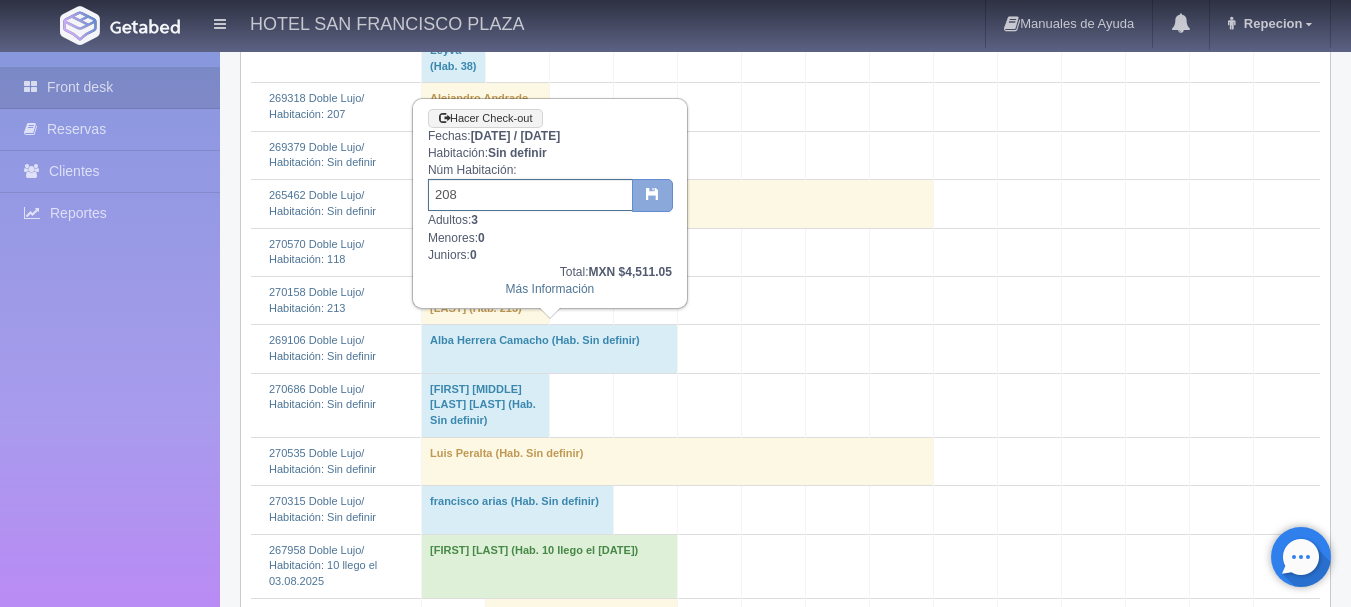 type on "208" 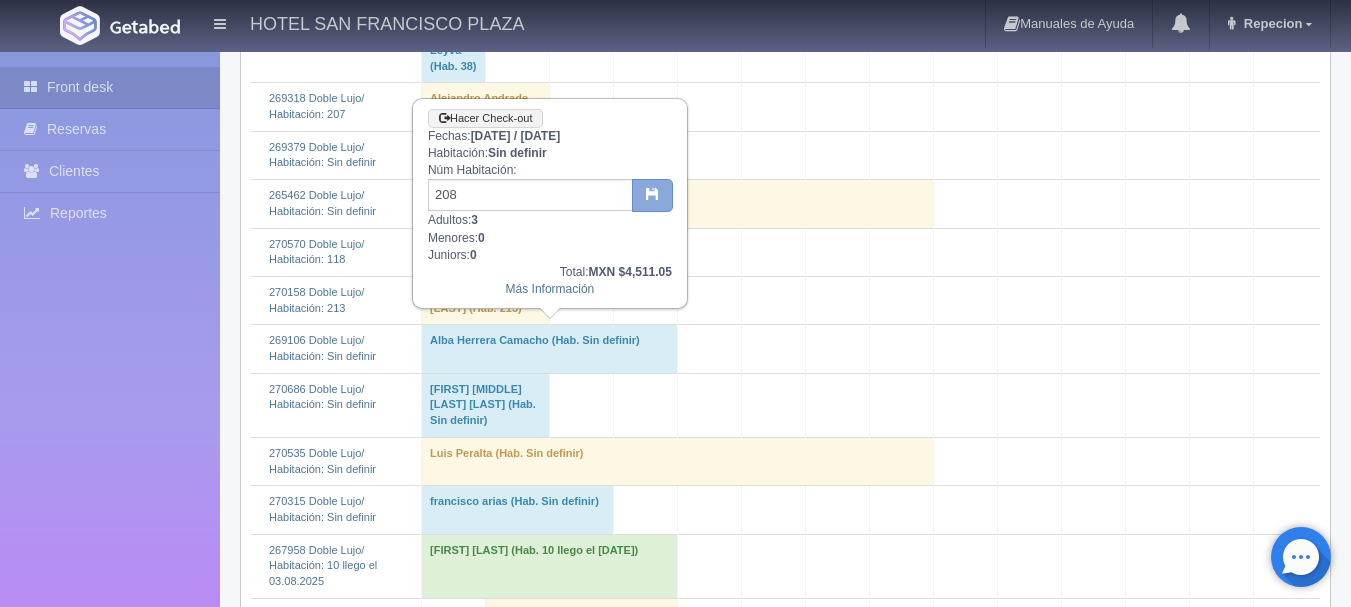click at bounding box center (652, 196) 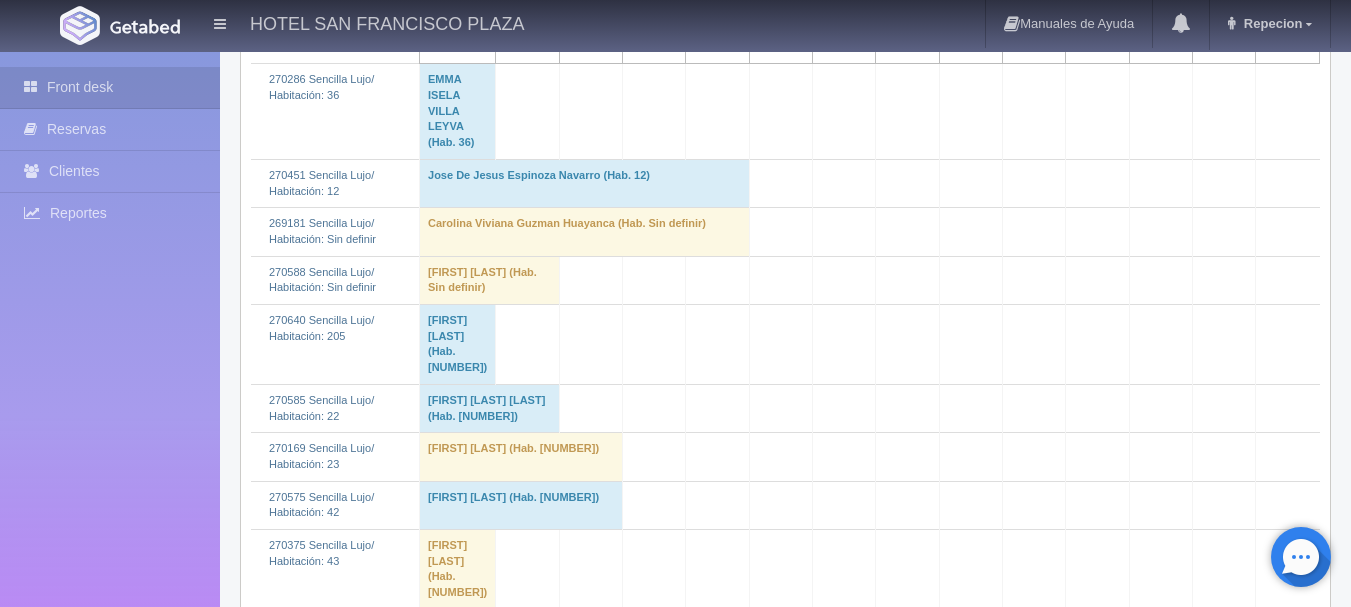 scroll, scrollTop: 2700, scrollLeft: 0, axis: vertical 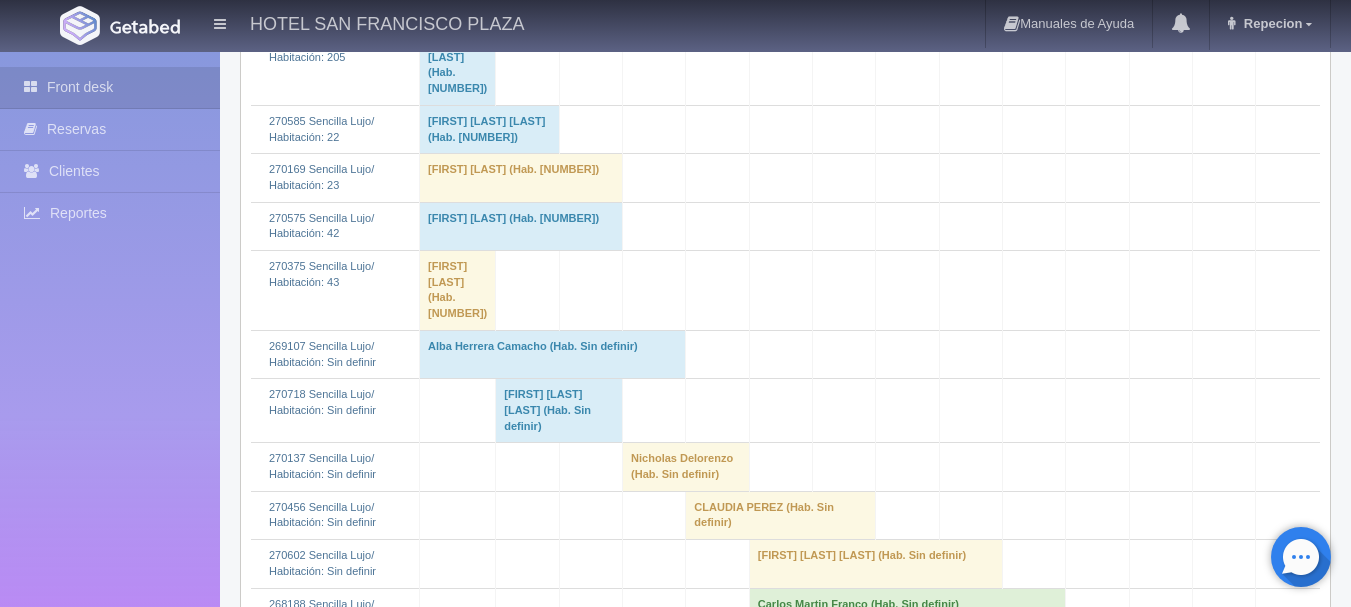 click on "Alba Herrera Camacho 												(Hab. Sin definir)" at bounding box center [553, 354] 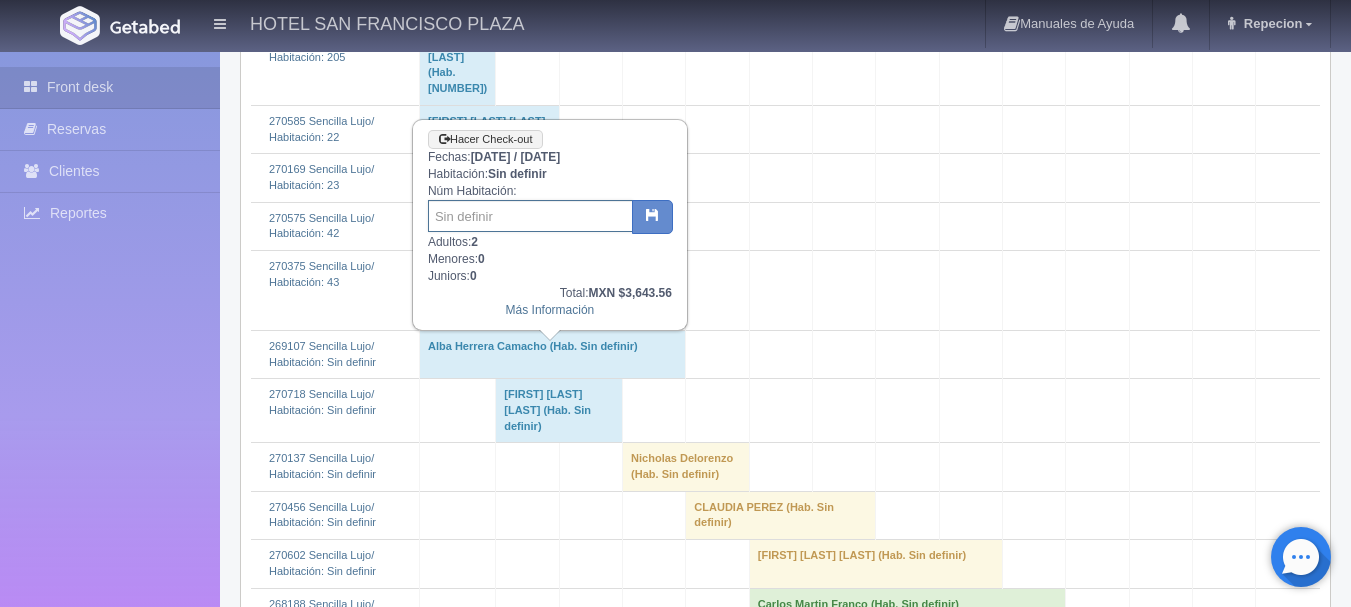 click at bounding box center [530, 216] 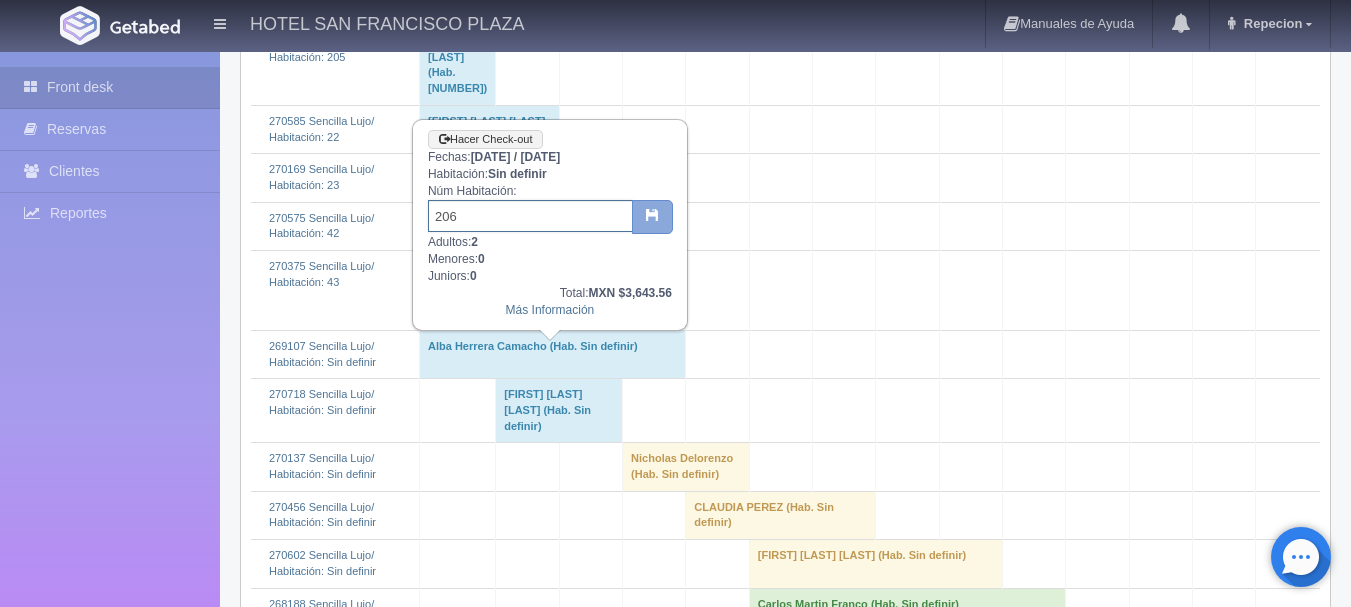 type on "206" 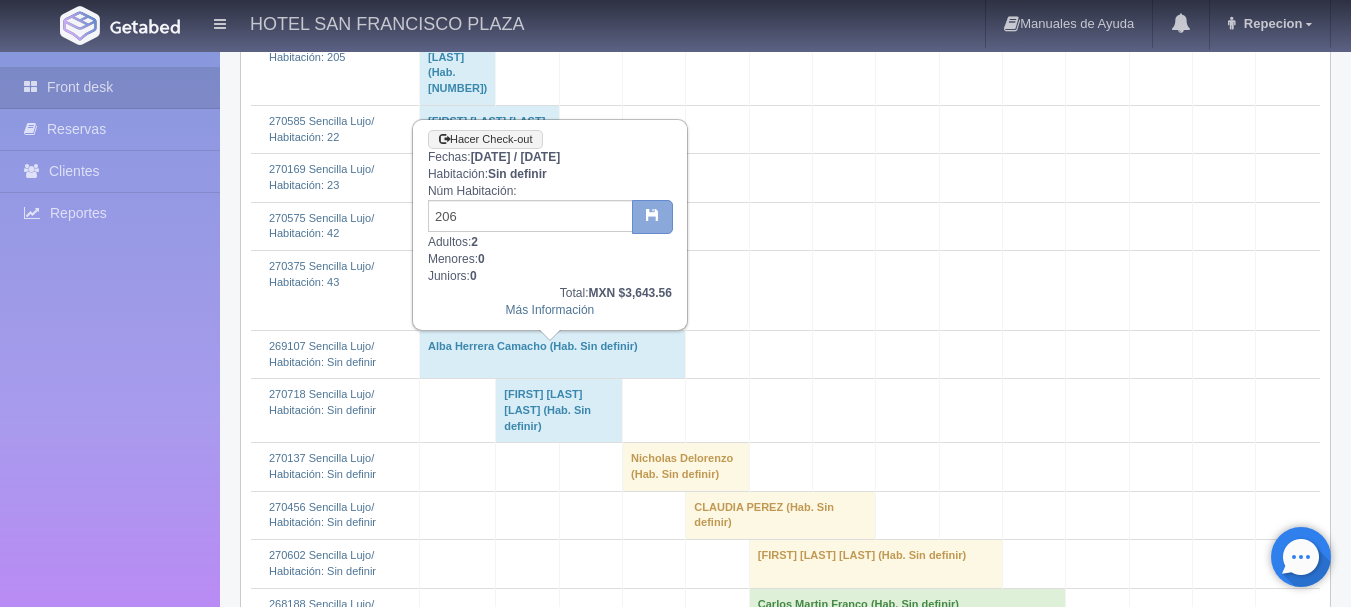 click at bounding box center [652, 217] 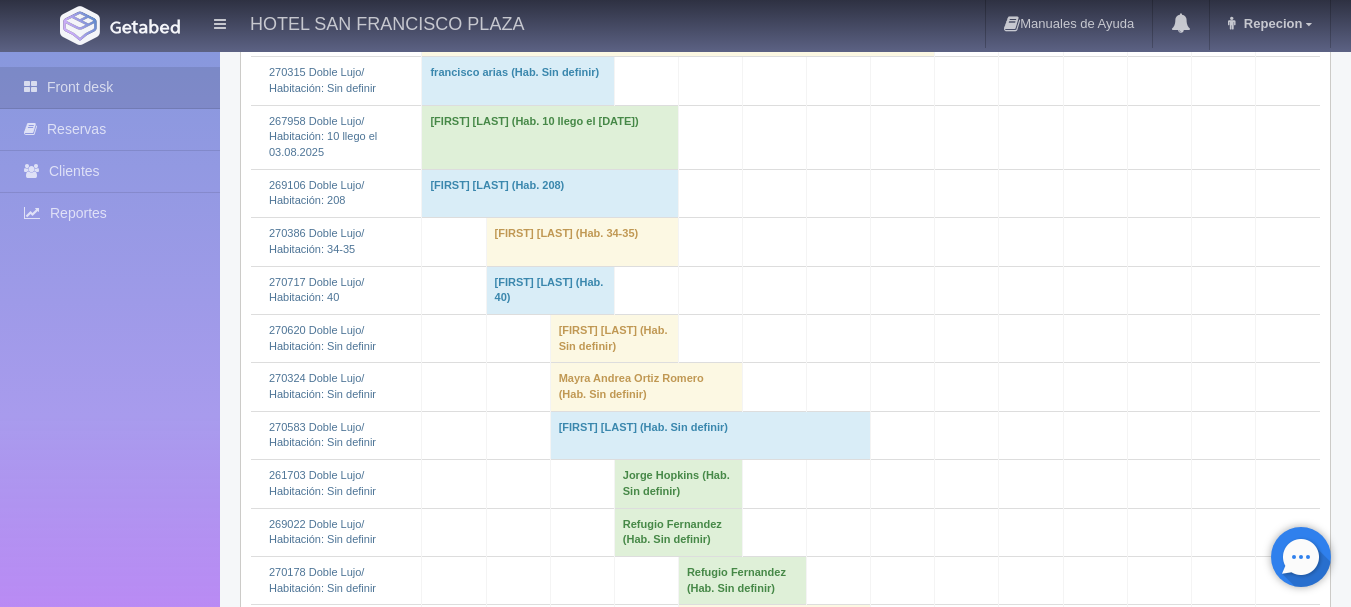 scroll, scrollTop: 900, scrollLeft: 0, axis: vertical 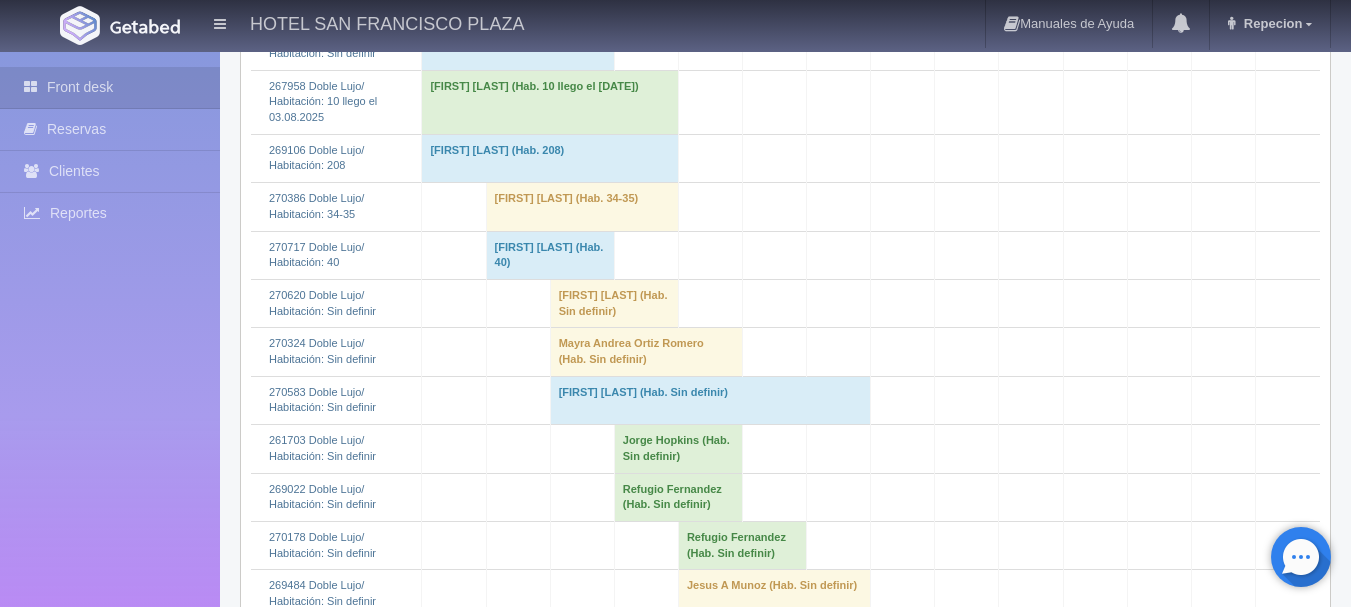 click on "ALEJANDRA ARRIAGA 												(Hab. Sin definir)" at bounding box center [614, 303] 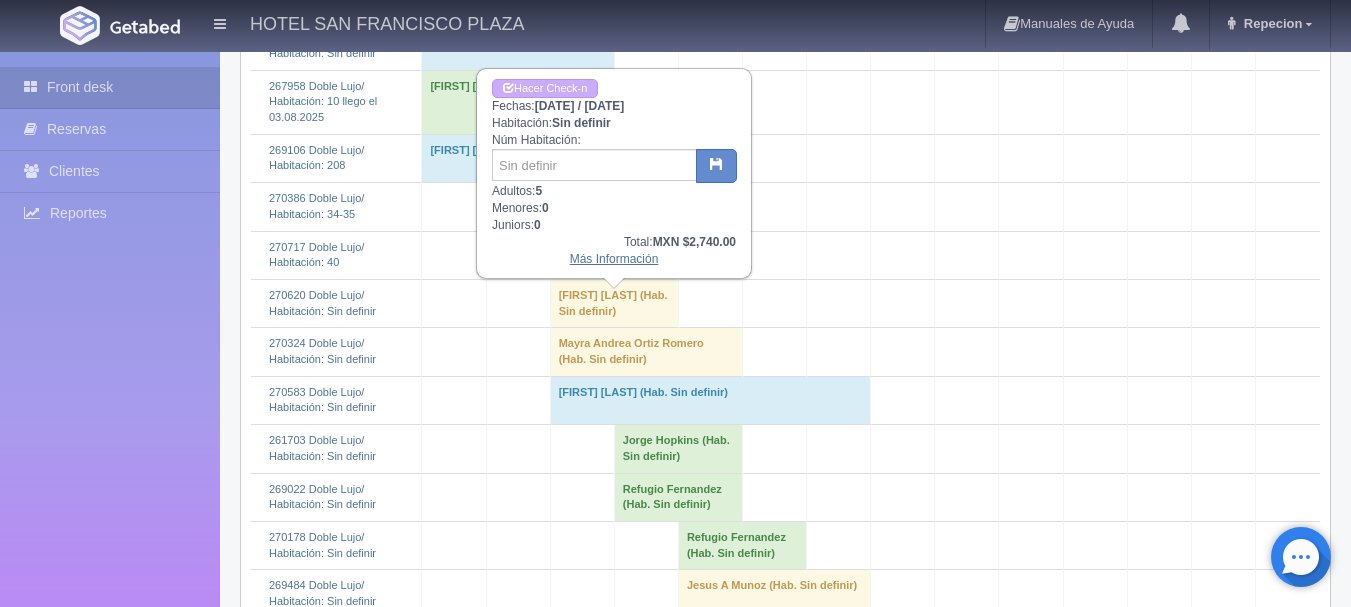 click on "Más Información" at bounding box center (614, 259) 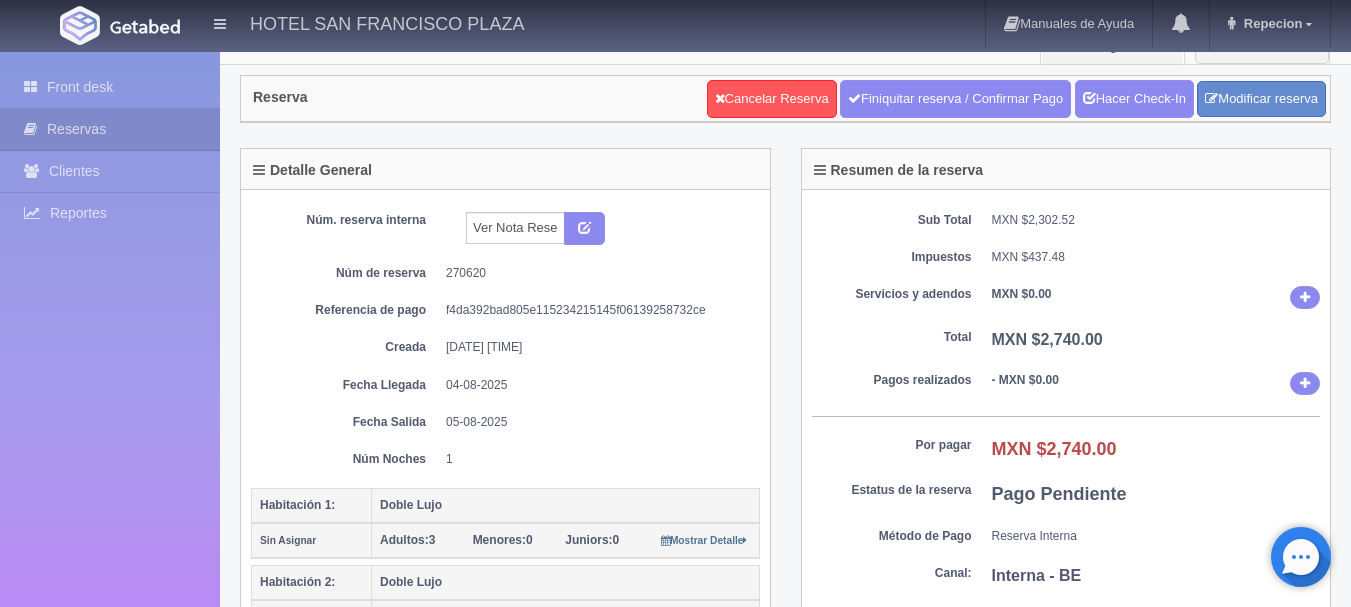 scroll, scrollTop: 0, scrollLeft: 0, axis: both 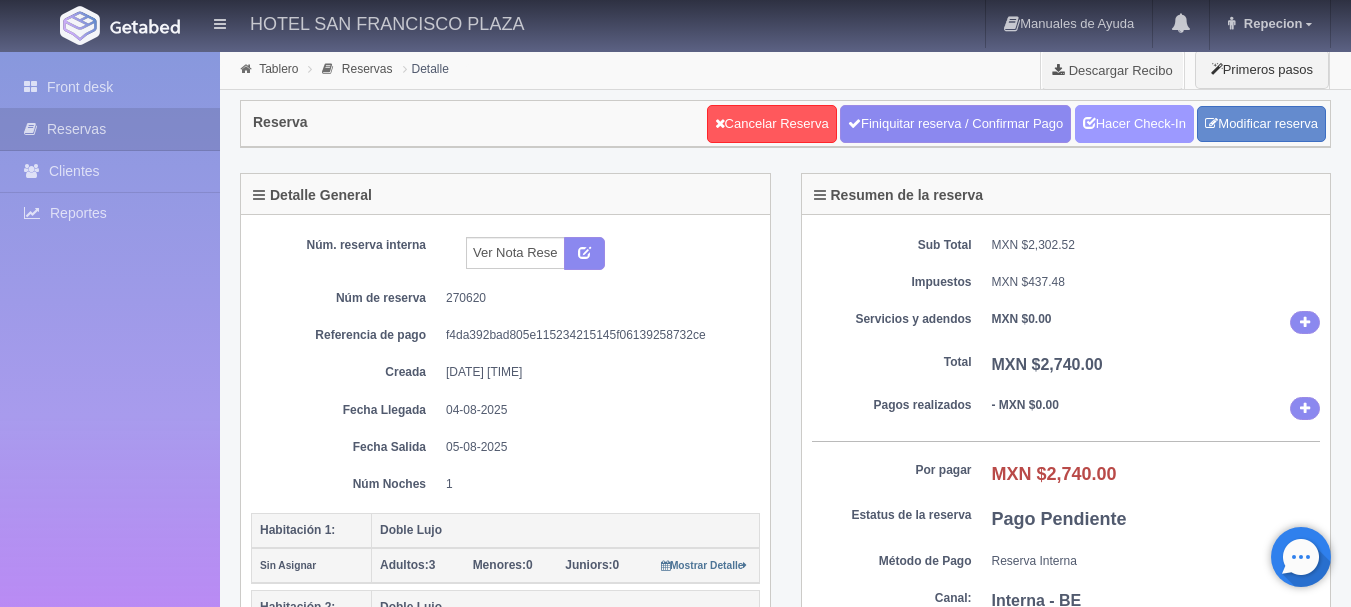 click on "Hacer Check-In" at bounding box center [1134, 124] 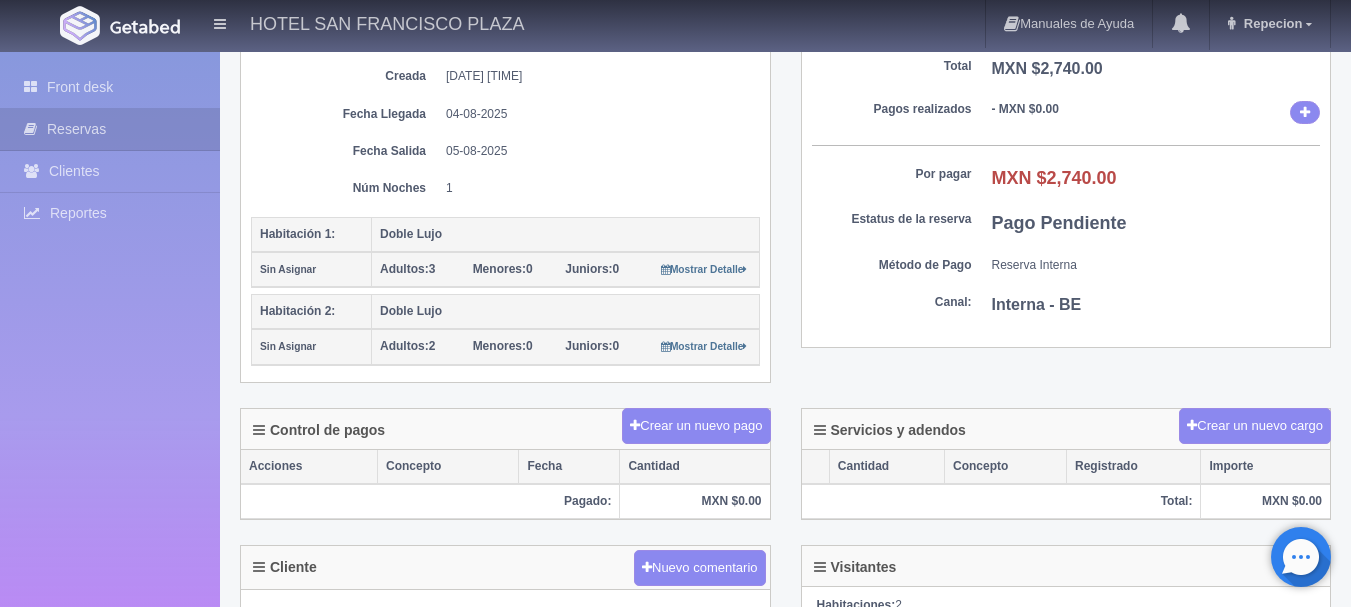 scroll, scrollTop: 300, scrollLeft: 0, axis: vertical 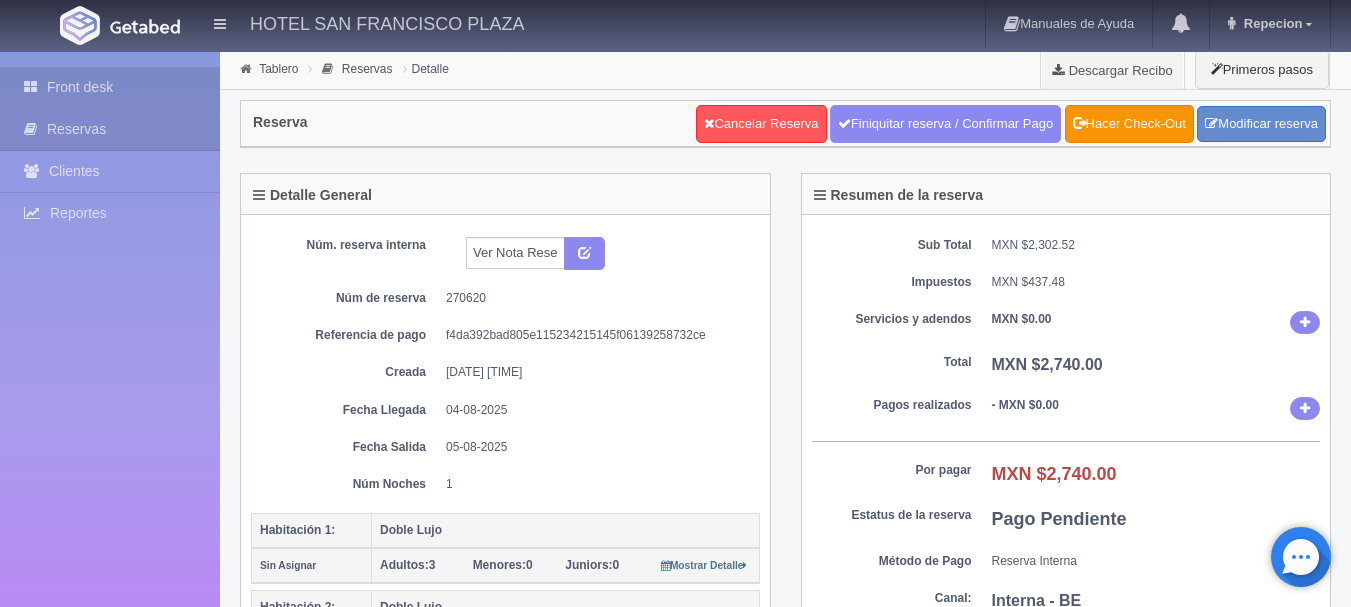 click on "Front desk" at bounding box center (110, 87) 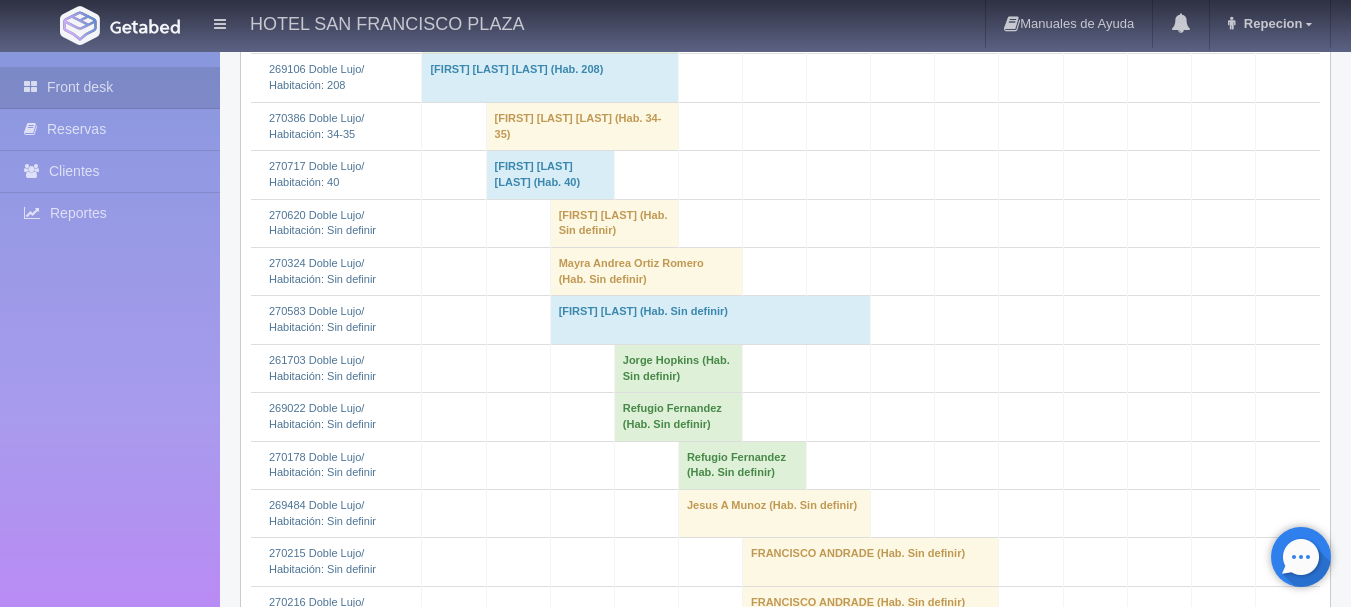 scroll, scrollTop: 1000, scrollLeft: 0, axis: vertical 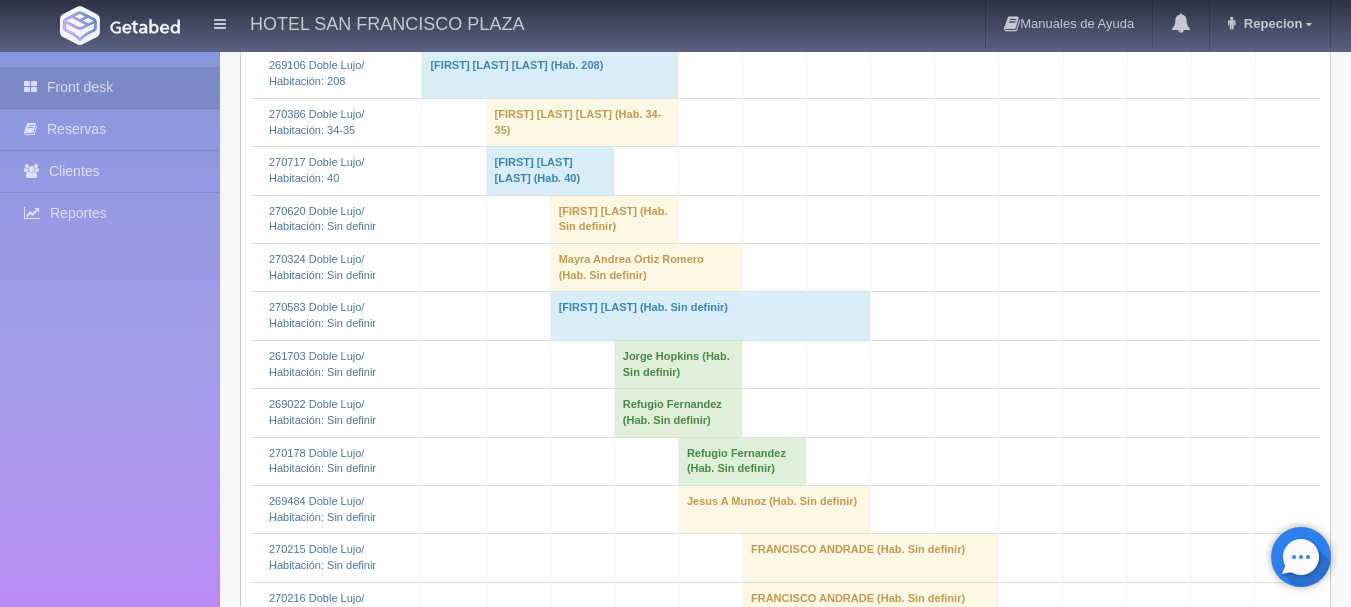 click on "[FIRST] [LAST] 												(Hab. Sin definir)" at bounding box center [710, 316] 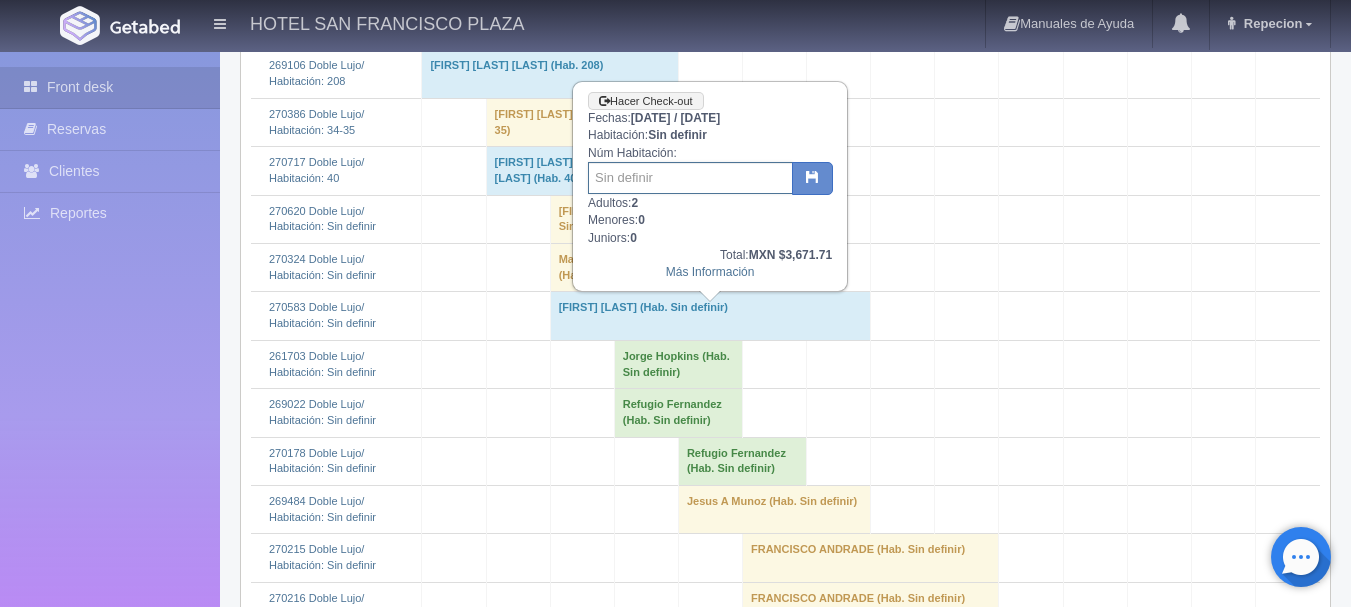 click at bounding box center [690, 178] 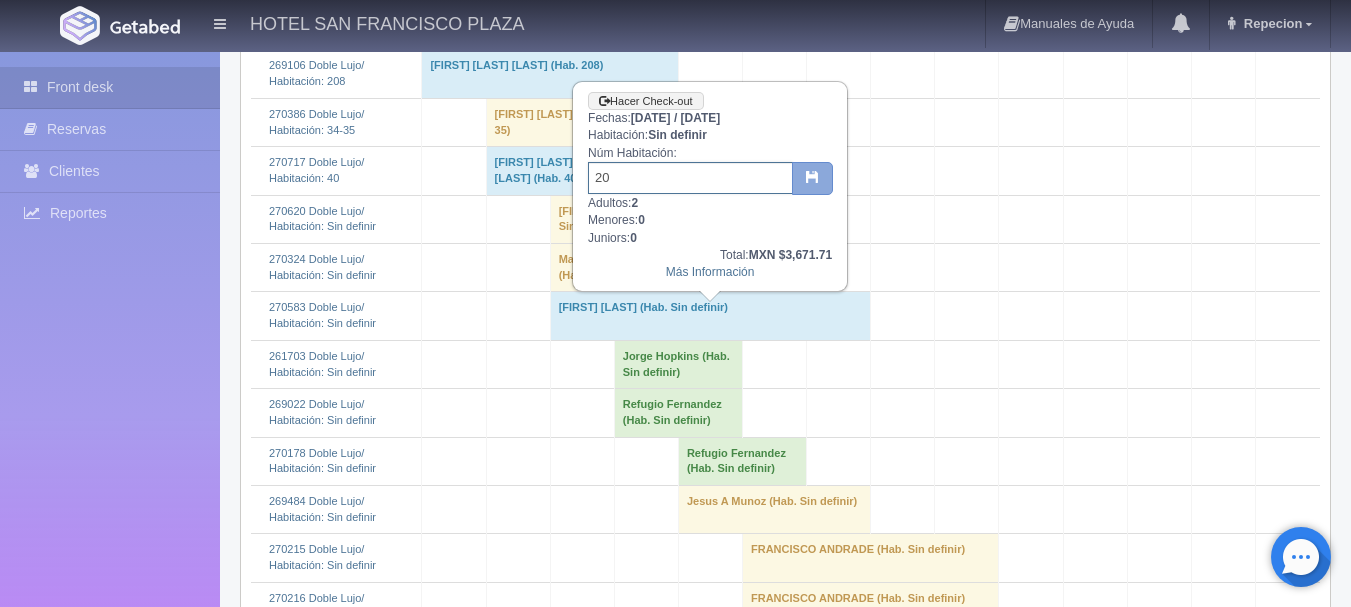 type on "20" 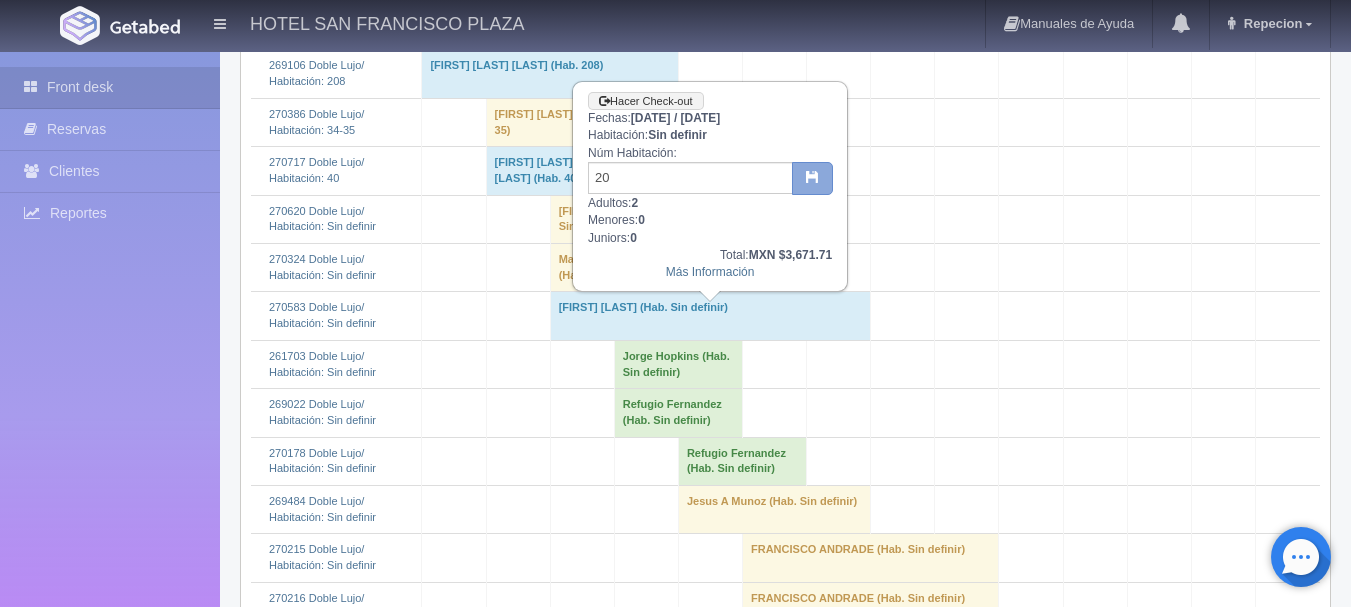 click at bounding box center [812, 179] 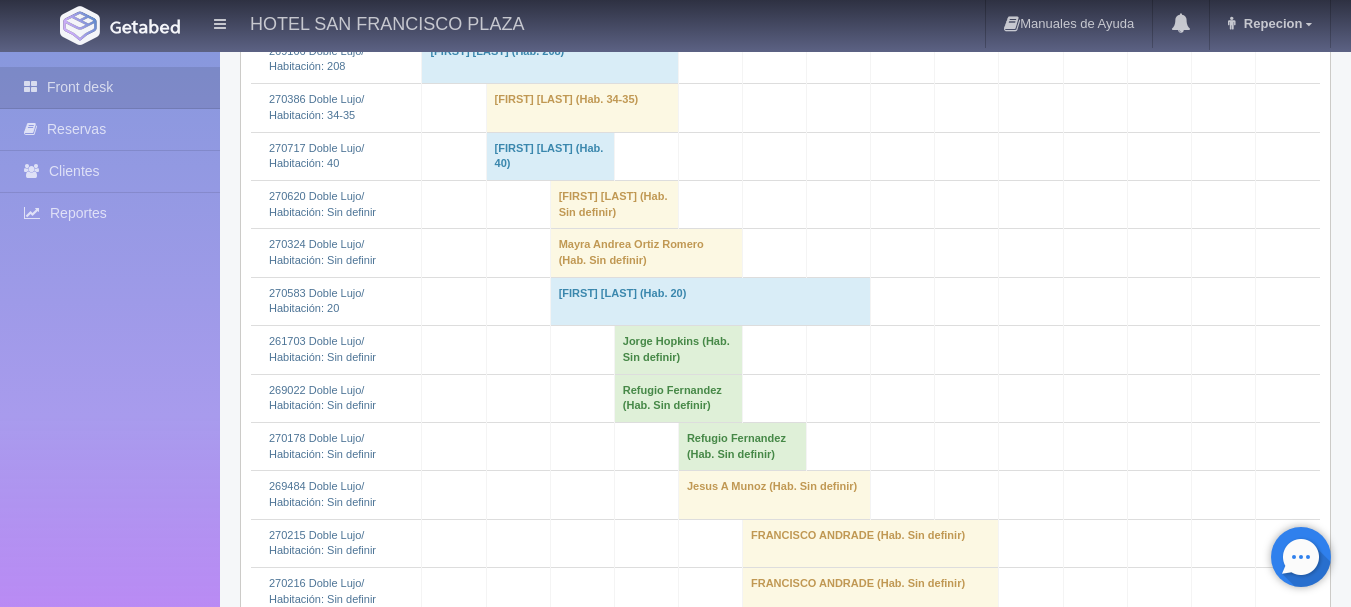 scroll, scrollTop: 1000, scrollLeft: 0, axis: vertical 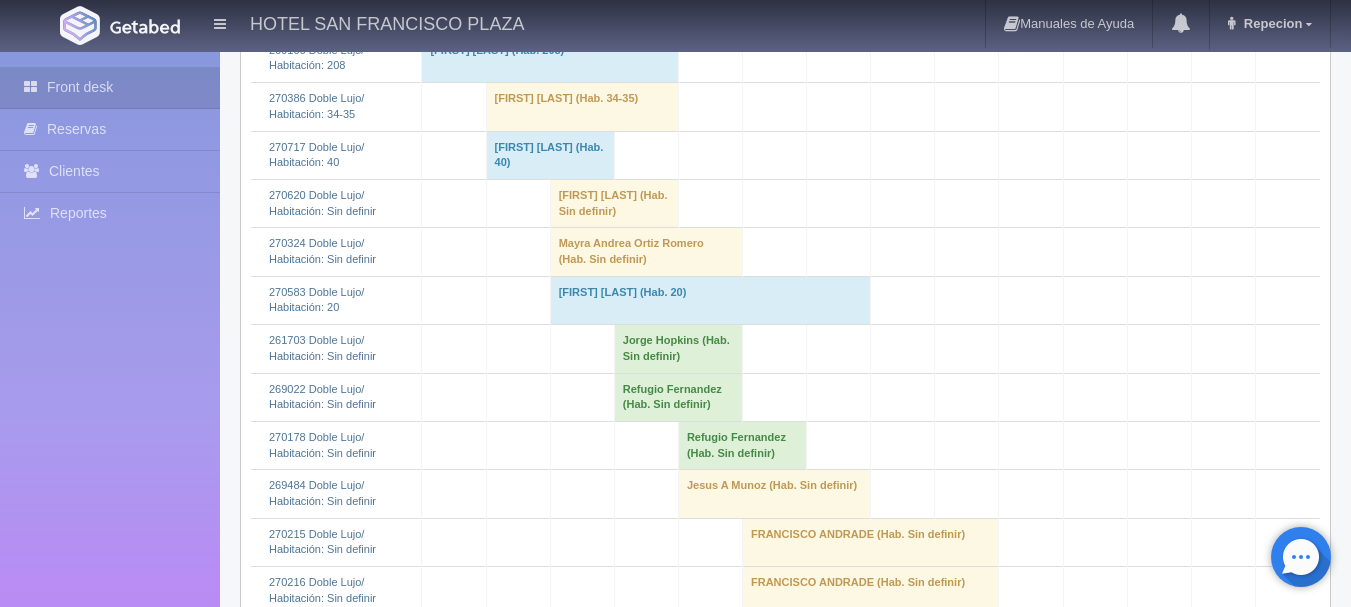 click on "ALEJANDRA ARRIAGA 												(Hab. Sin definir)" at bounding box center [614, 203] 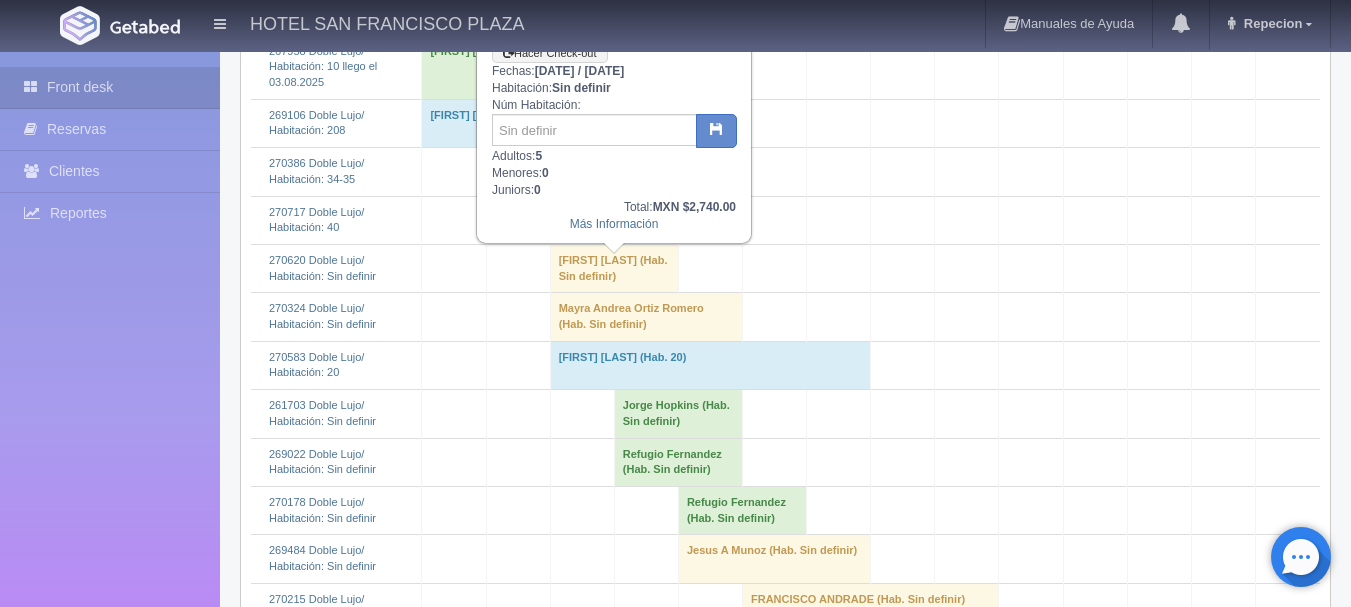 scroll, scrollTop: 900, scrollLeft: 0, axis: vertical 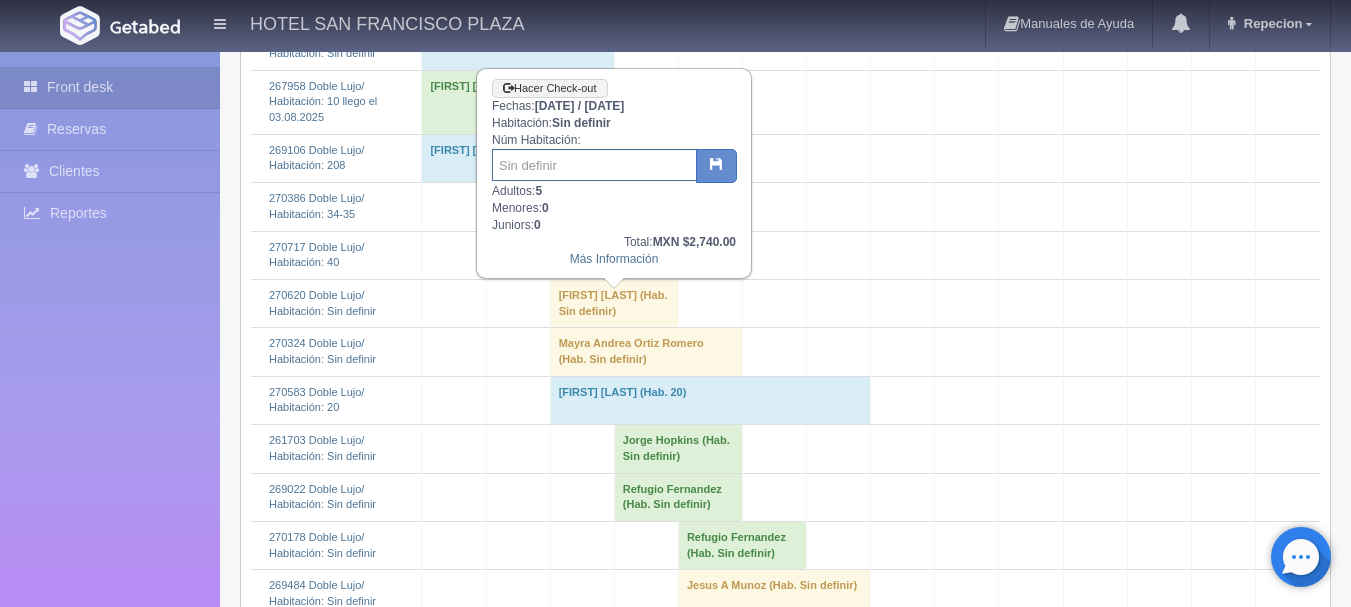 click at bounding box center [594, 165] 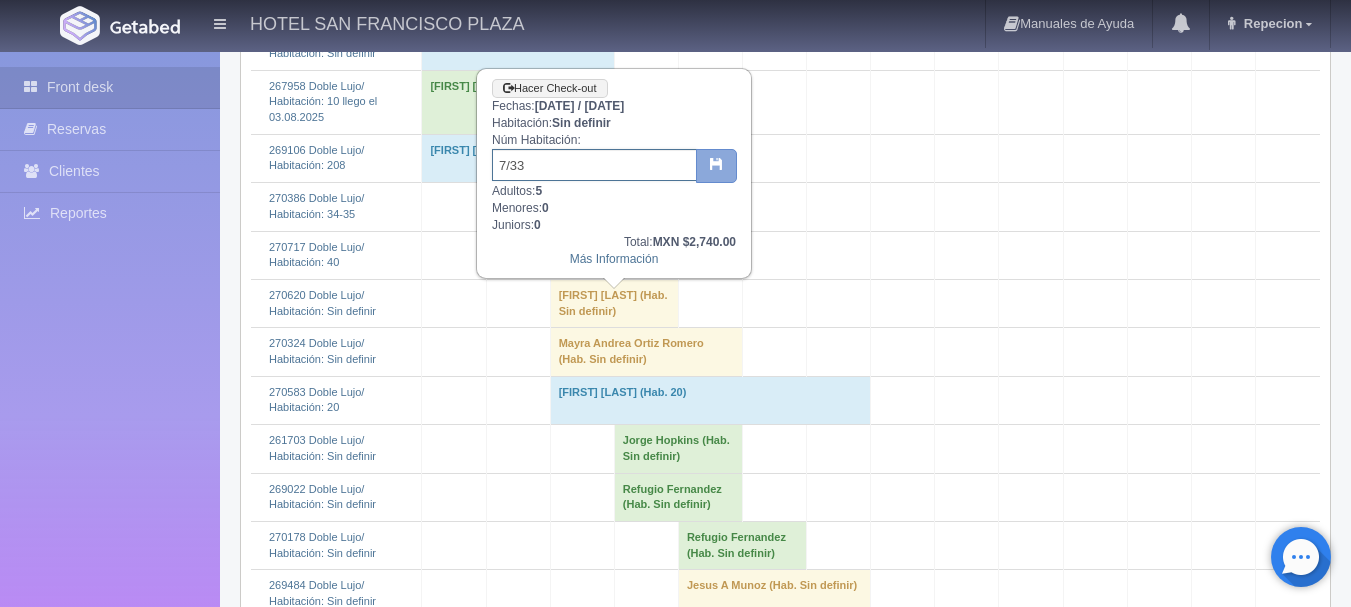 type on "7/33" 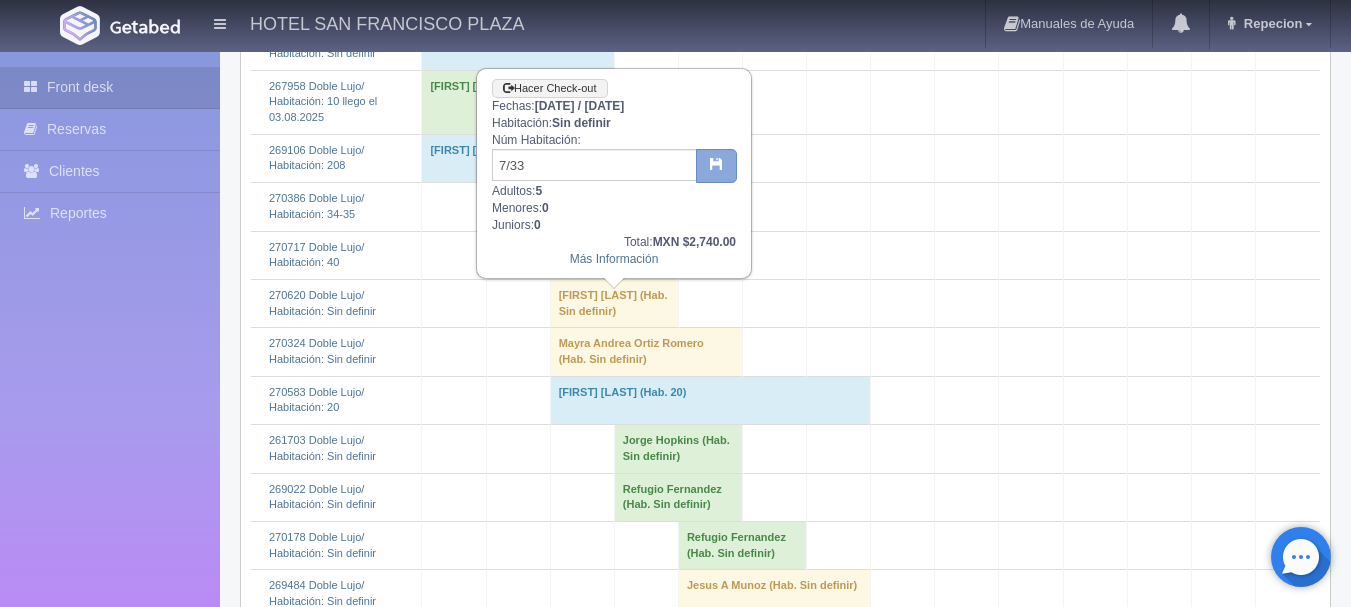 click at bounding box center (716, 166) 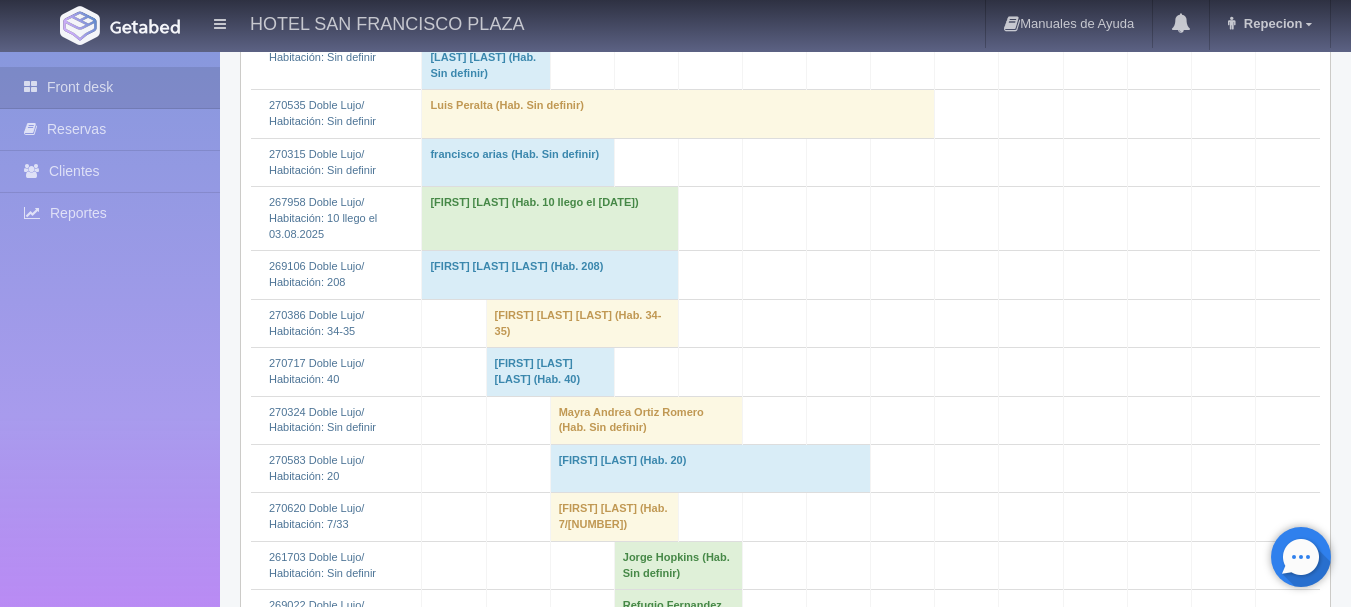scroll, scrollTop: 800, scrollLeft: 0, axis: vertical 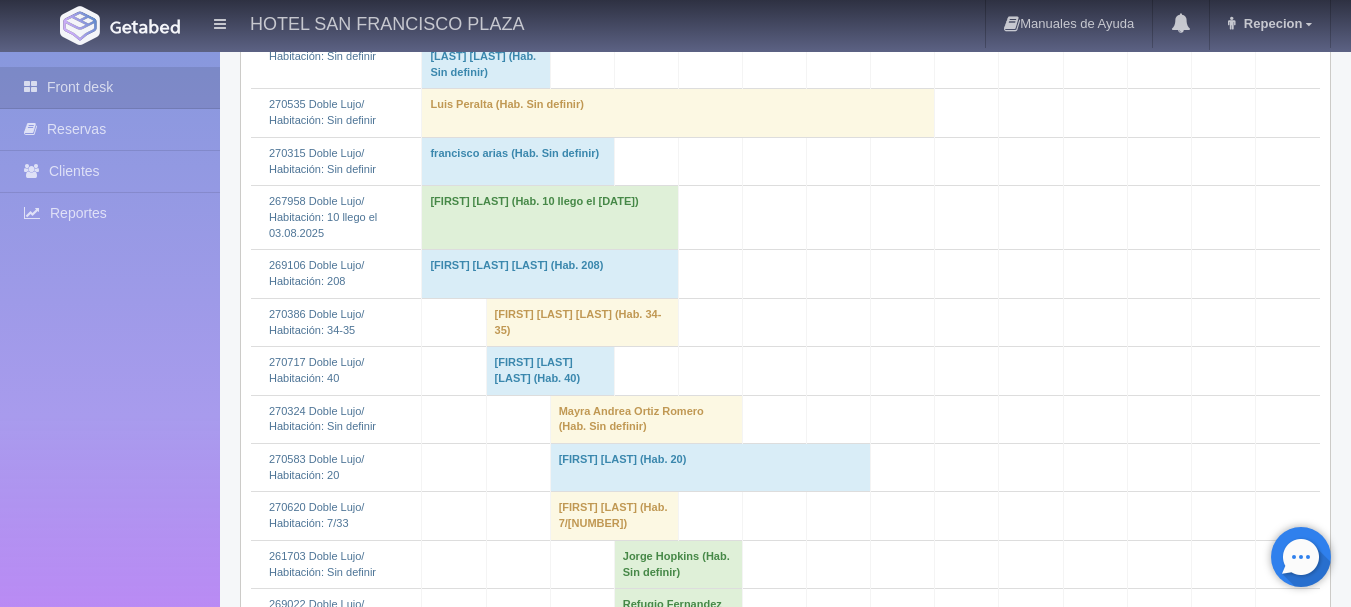 click on "Mayra Andrea Ortiz Romero 												(Hab. Sin definir)" at bounding box center (646, 419) 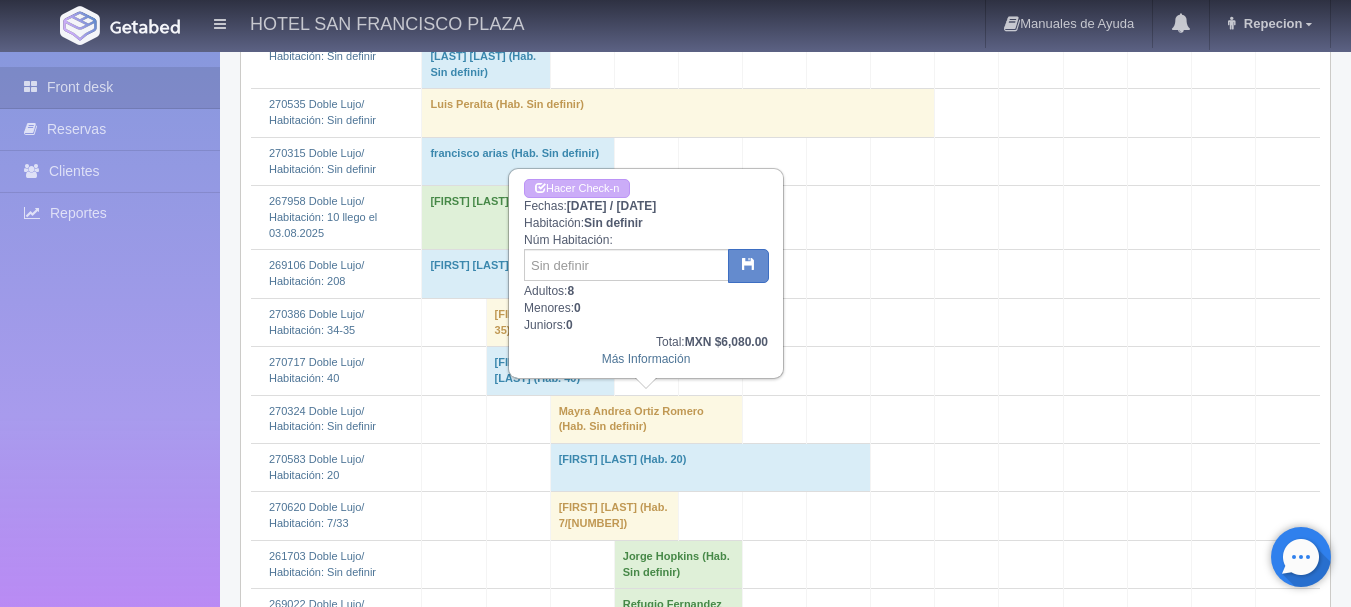 click on "Mayra Andrea Ortiz Romero 												(Hab. Sin definir)" at bounding box center (646, 419) 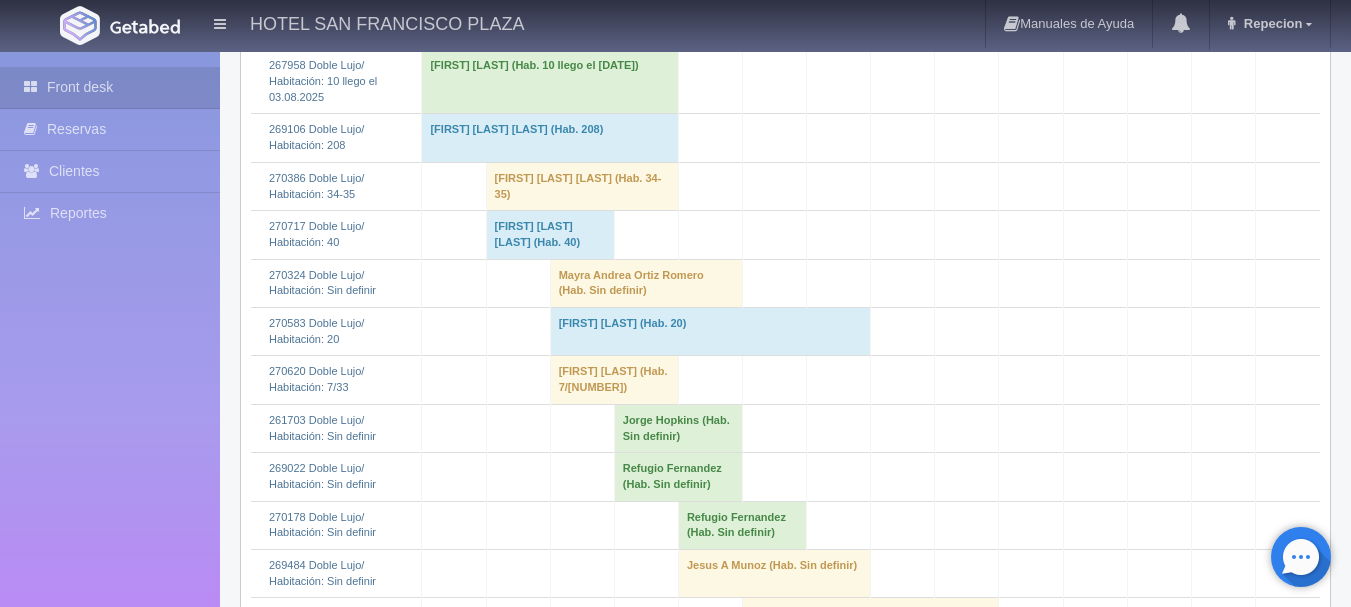 scroll, scrollTop: 901, scrollLeft: 0, axis: vertical 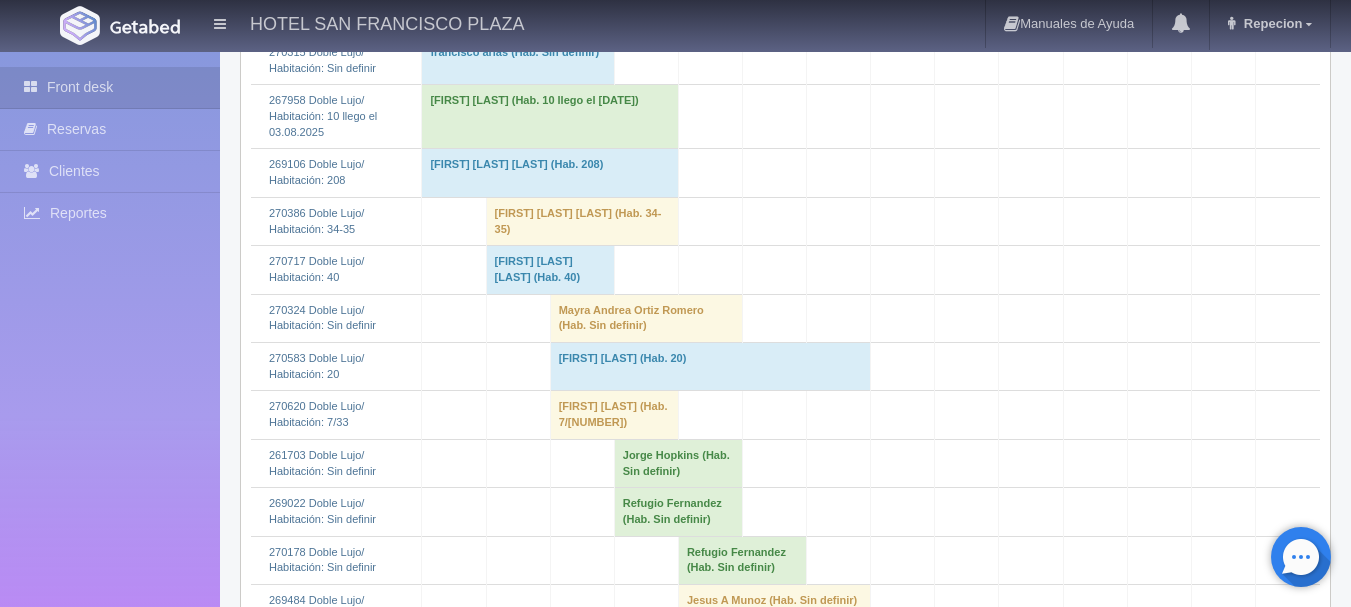 click on "Mayra Andrea Ortiz Romero 												(Hab. Sin definir)" at bounding box center (646, 318) 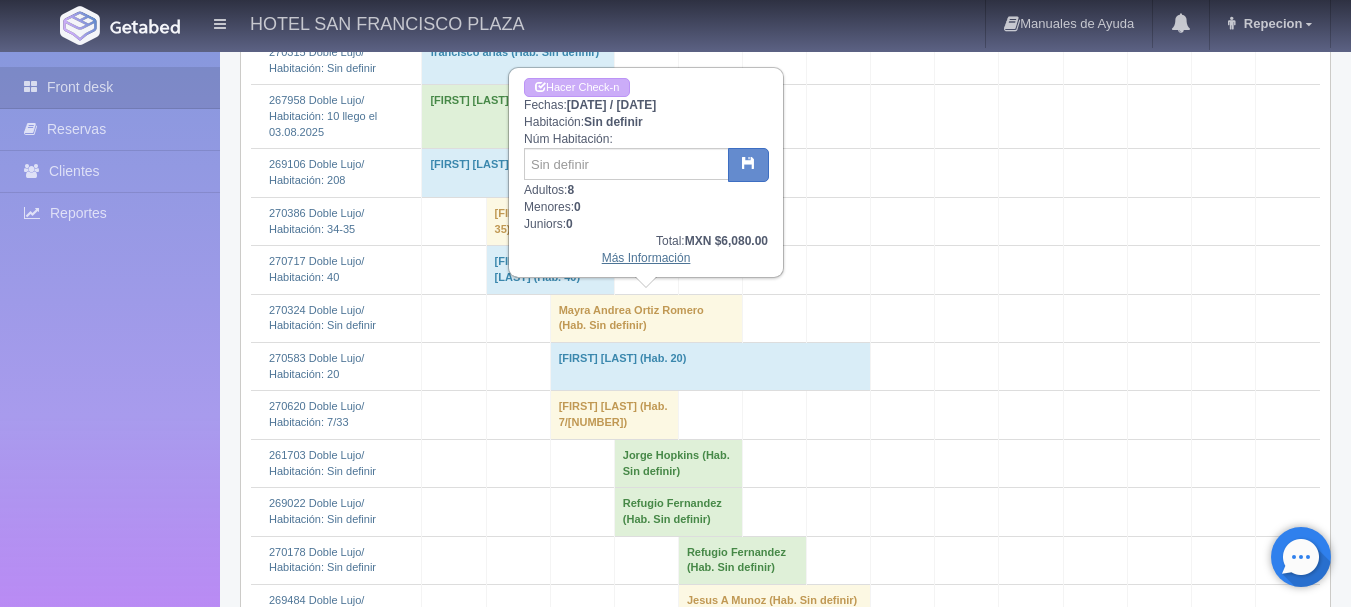 click on "Más Información" at bounding box center (646, 258) 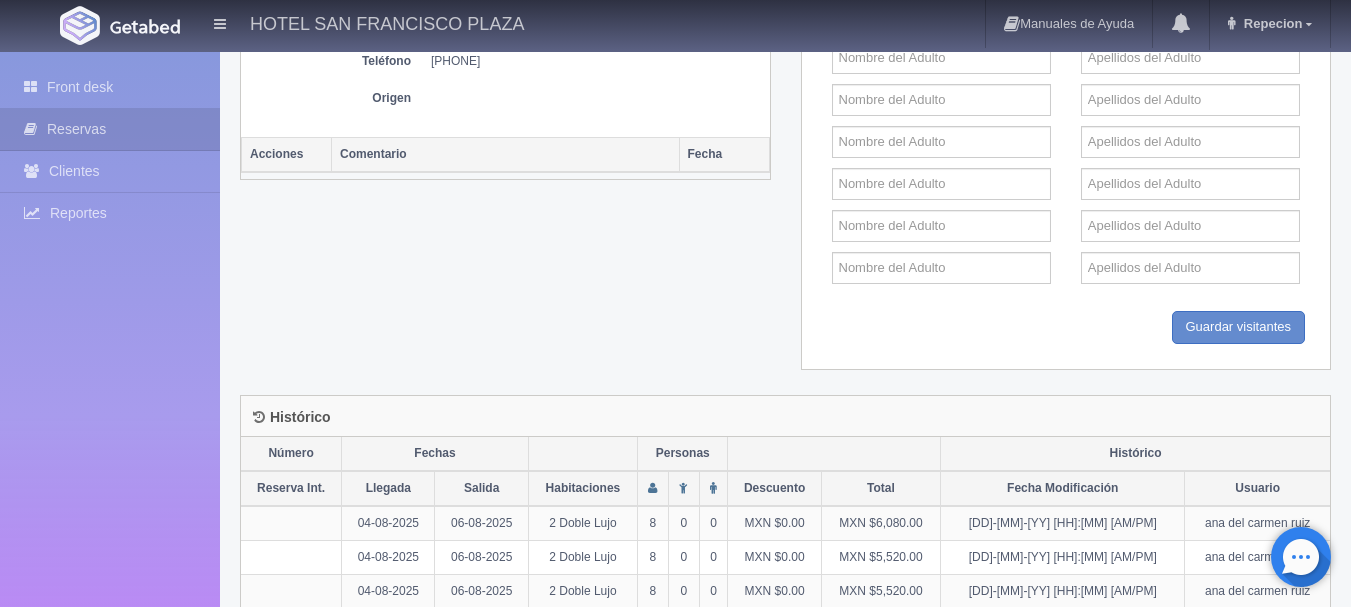 scroll, scrollTop: 995, scrollLeft: 0, axis: vertical 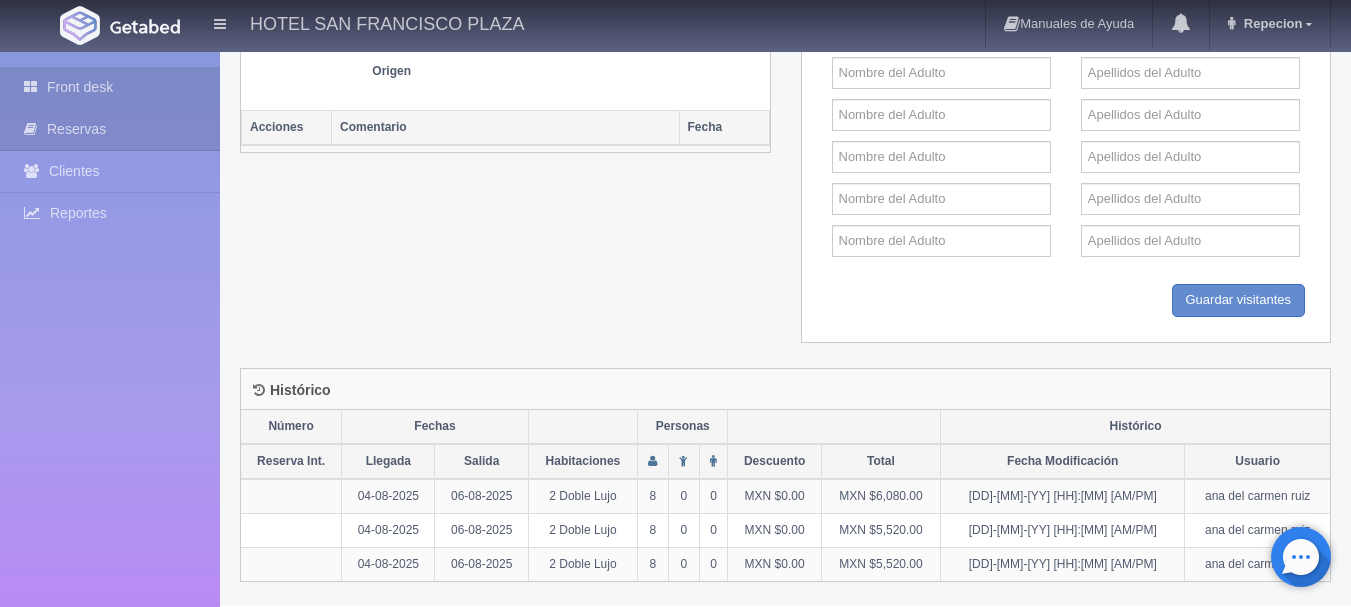 click on "Front desk" at bounding box center (110, 87) 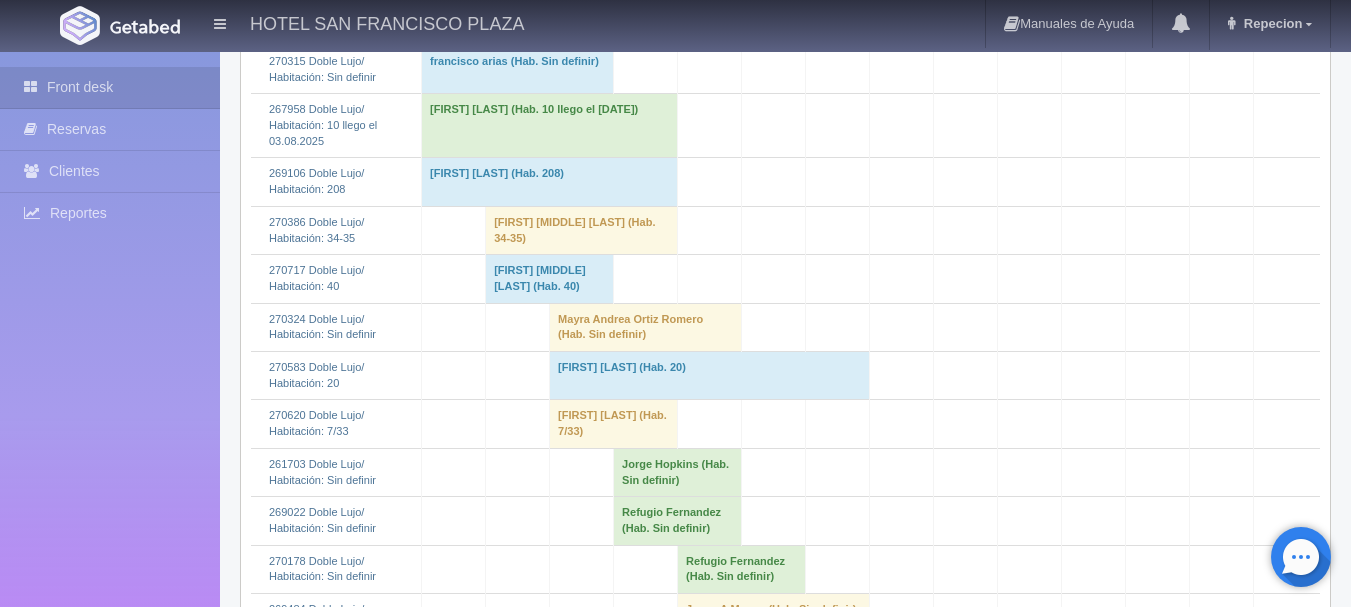 scroll, scrollTop: 900, scrollLeft: 0, axis: vertical 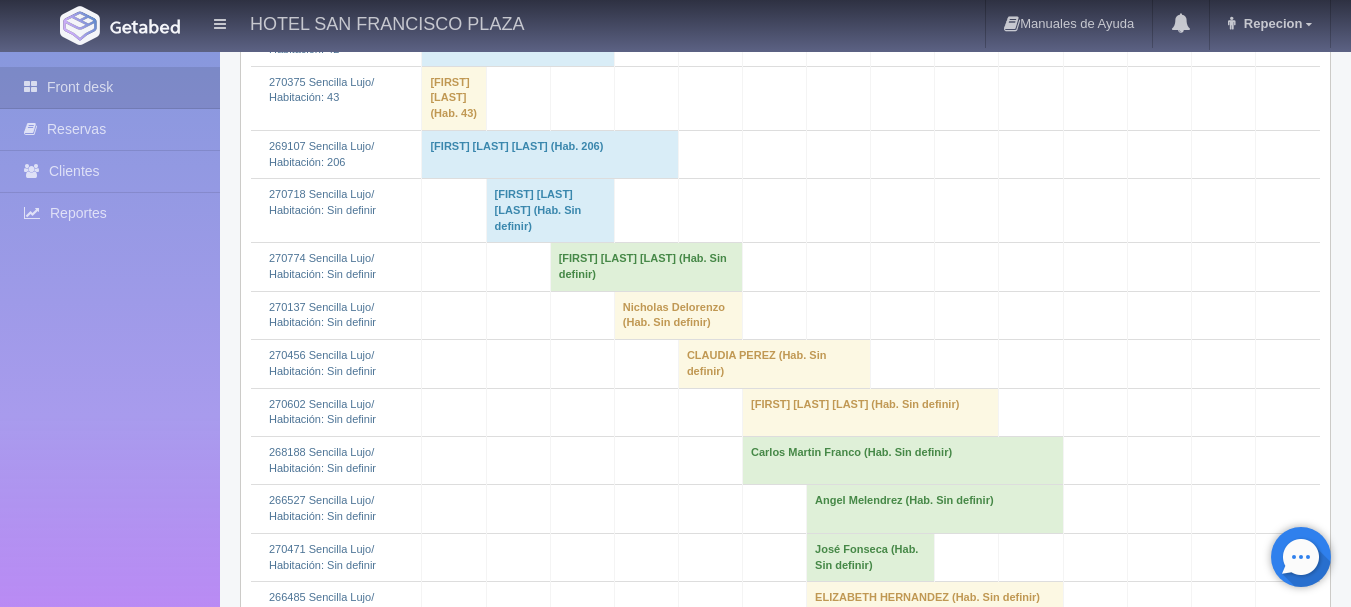 click on "Violeta Guadalupe Breton Sanchez 												(Hab. Sin definir)" at bounding box center [646, 267] 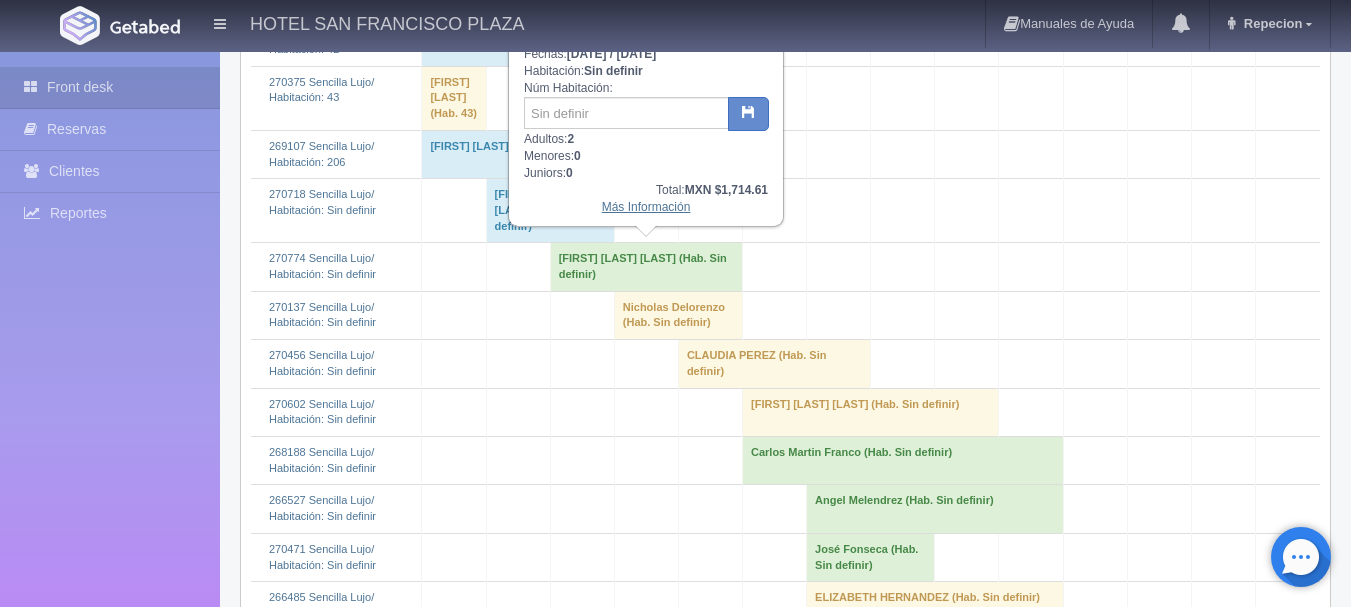 click on "Más Información" at bounding box center [646, 207] 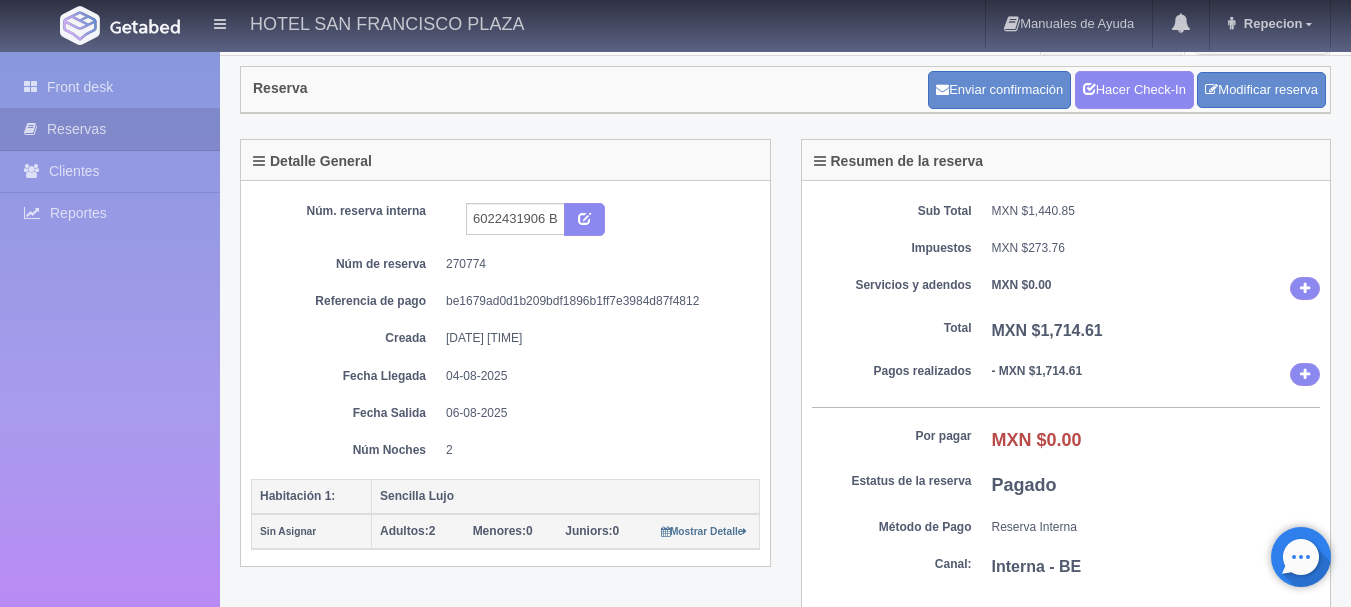 scroll, scrollTop: 0, scrollLeft: 0, axis: both 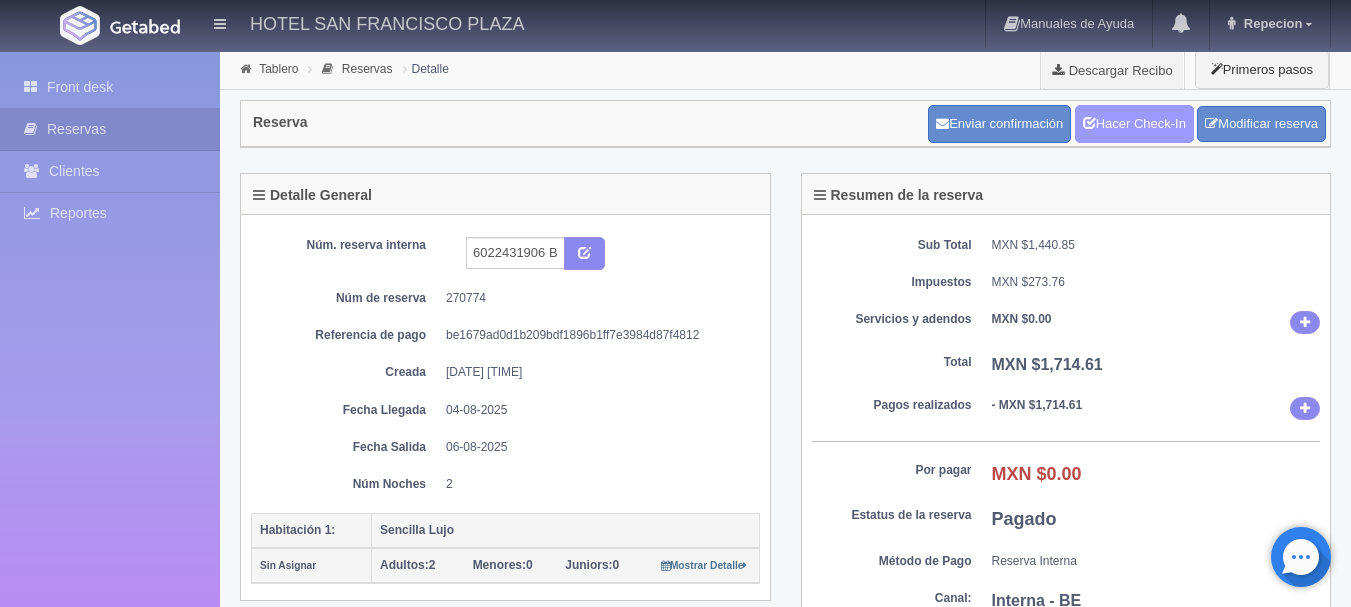 click on "Hacer Check-In" at bounding box center [1134, 124] 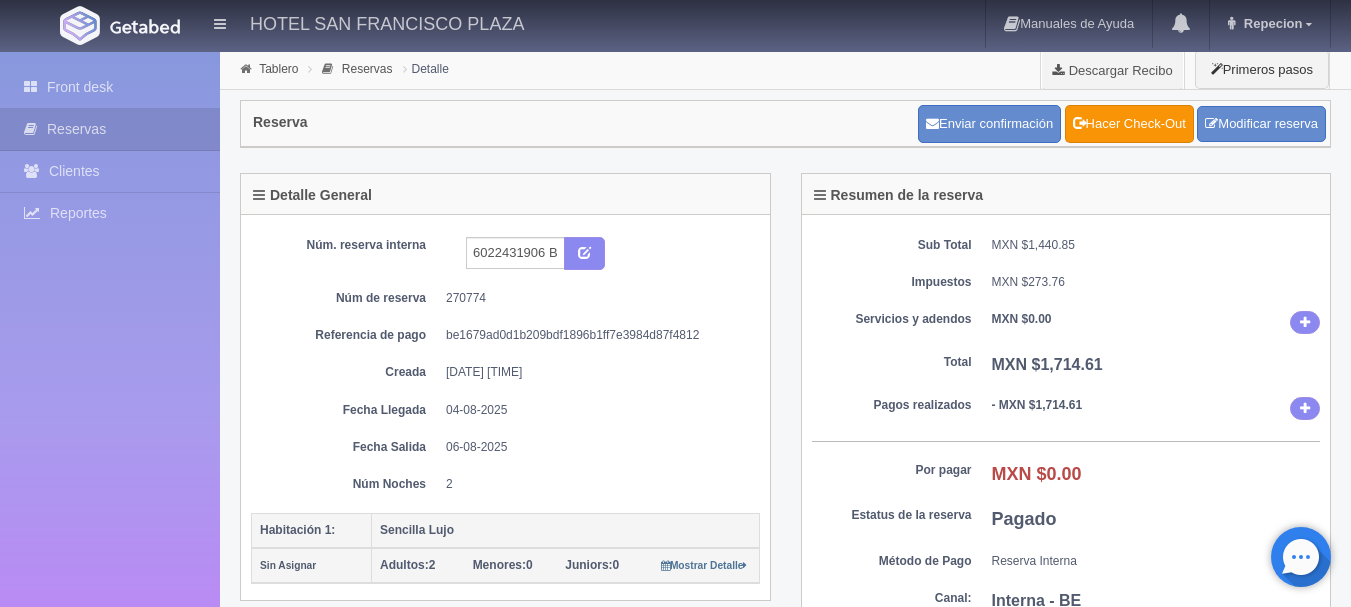 scroll, scrollTop: 0, scrollLeft: 0, axis: both 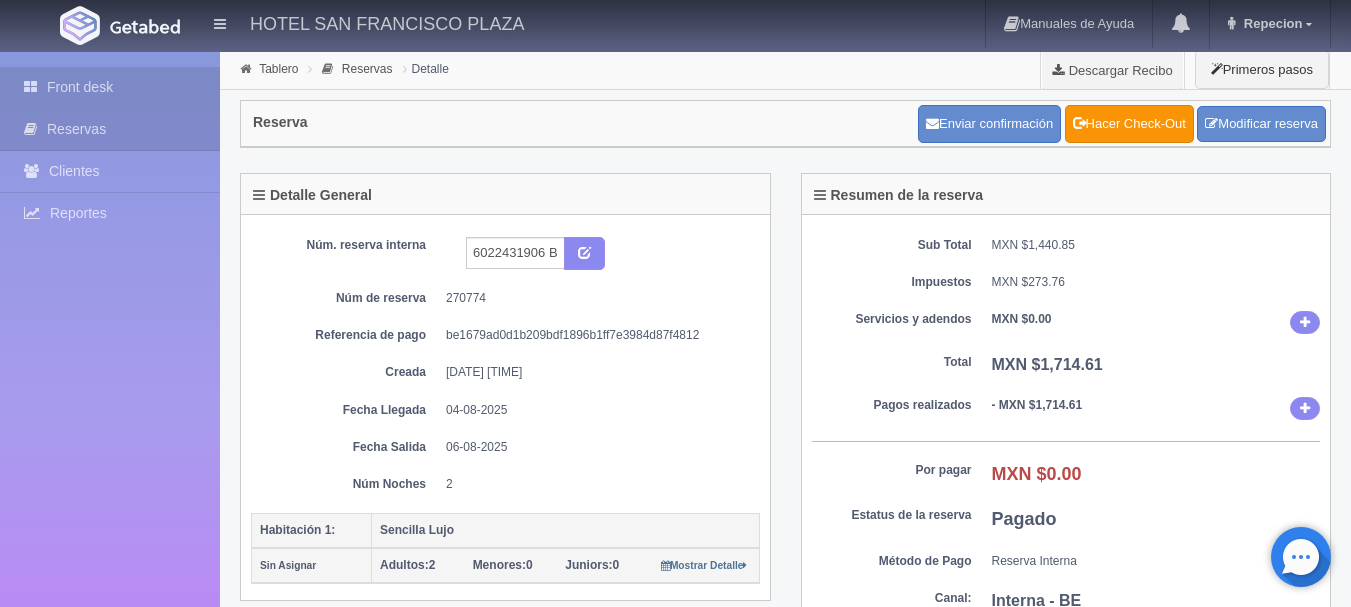 click on "Front desk" at bounding box center (110, 87) 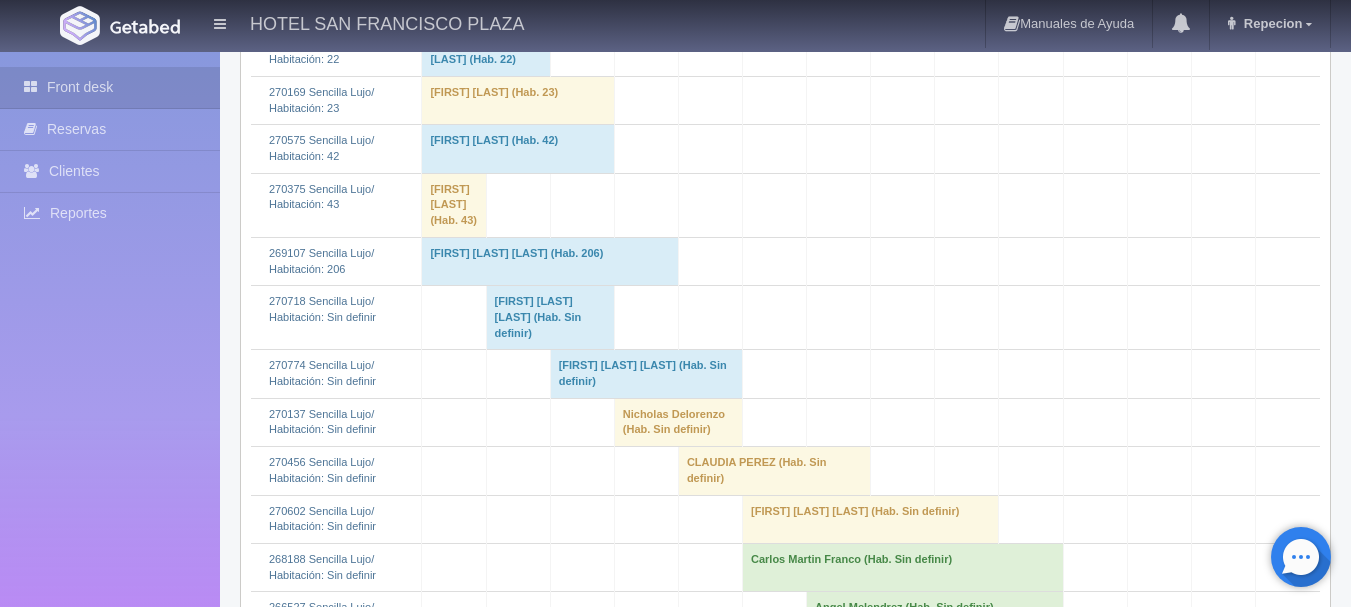 scroll, scrollTop: 2800, scrollLeft: 0, axis: vertical 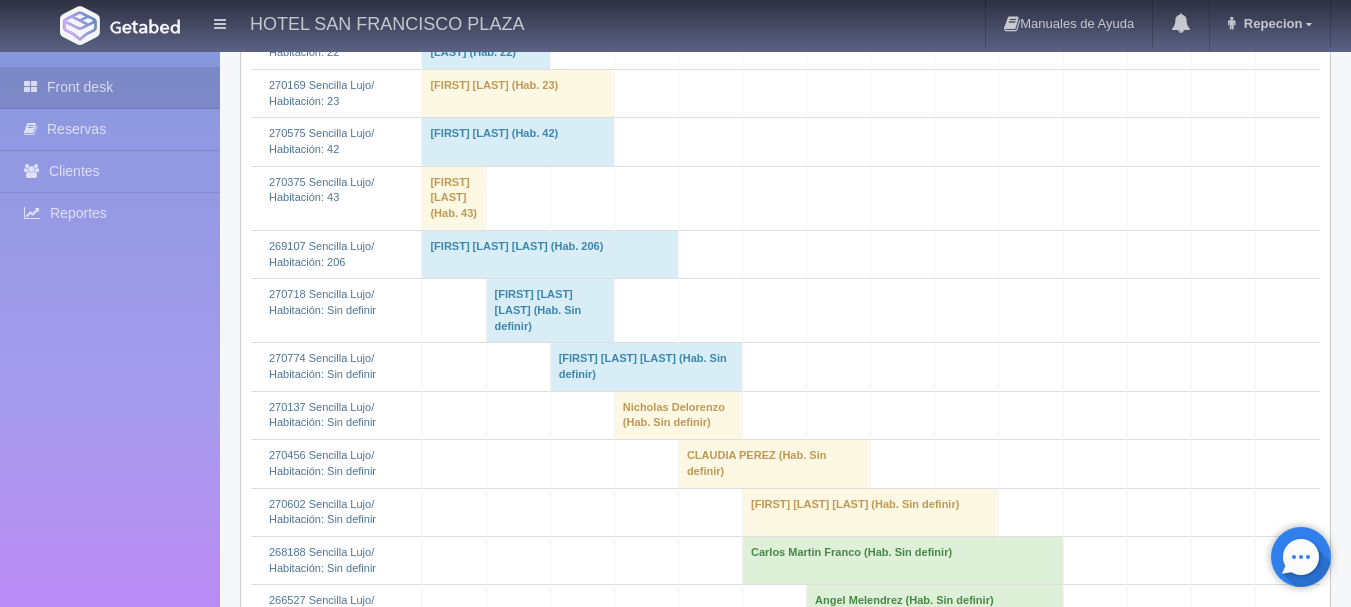 click on "Violeta Guadalupe Breton Sanchez 												(Hab. Sin definir)" at bounding box center [646, 367] 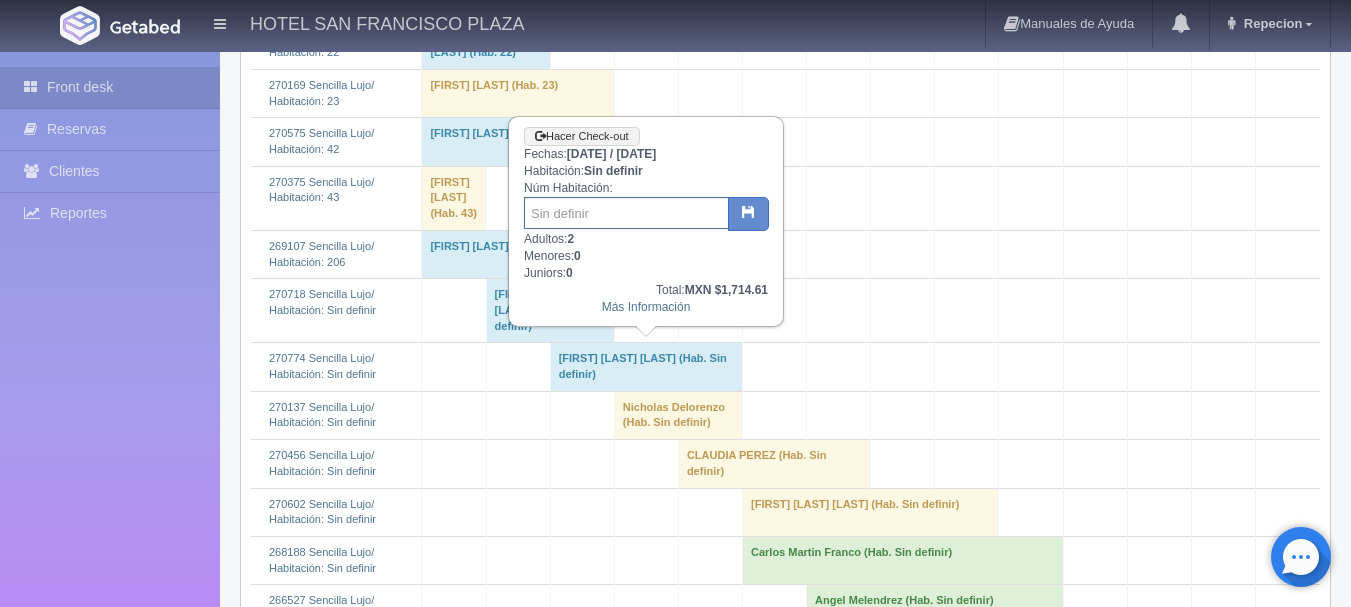 click at bounding box center (626, 213) 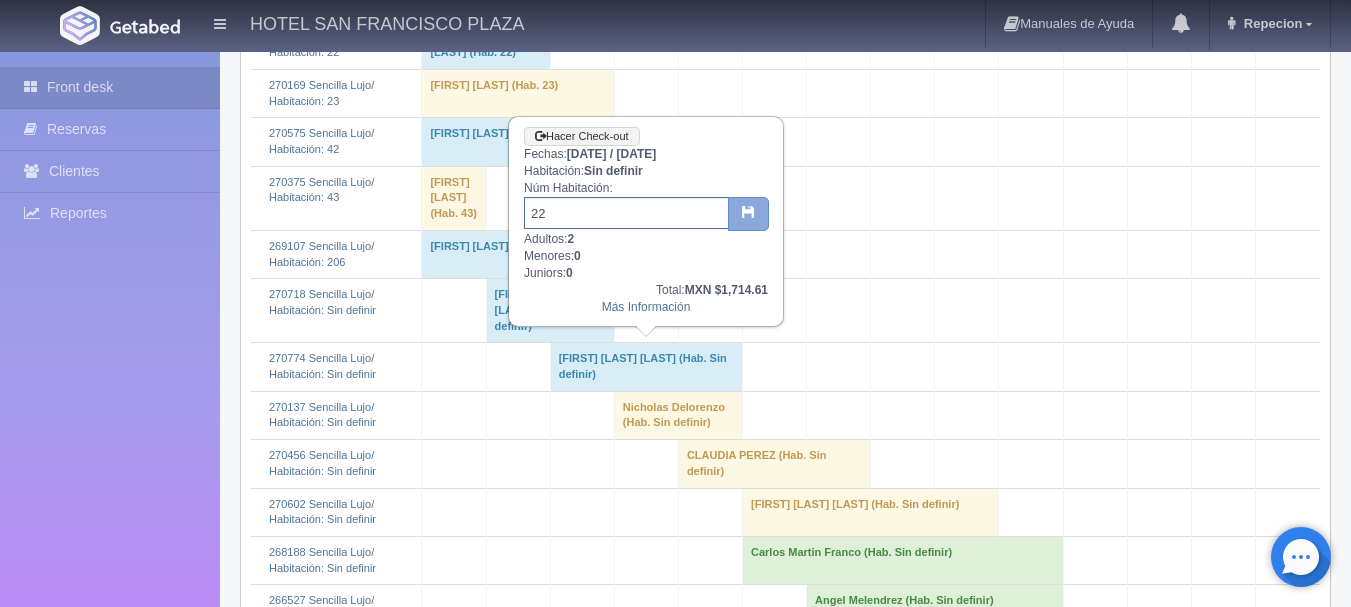 type on "22" 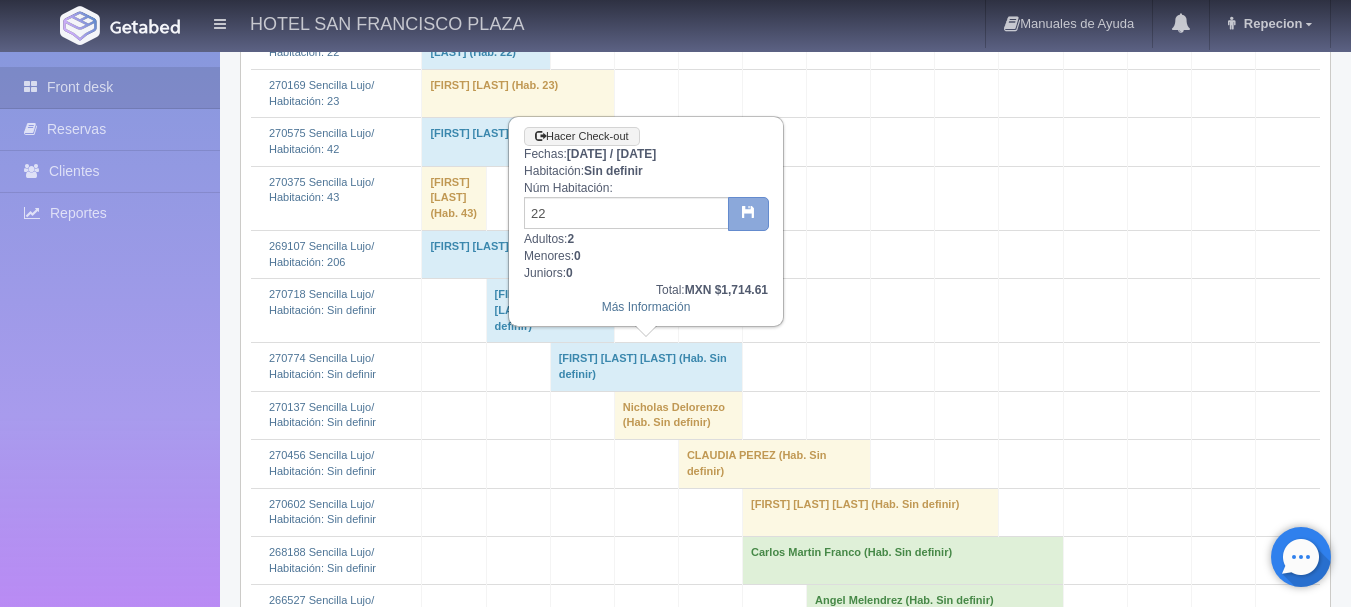 click at bounding box center [748, 214] 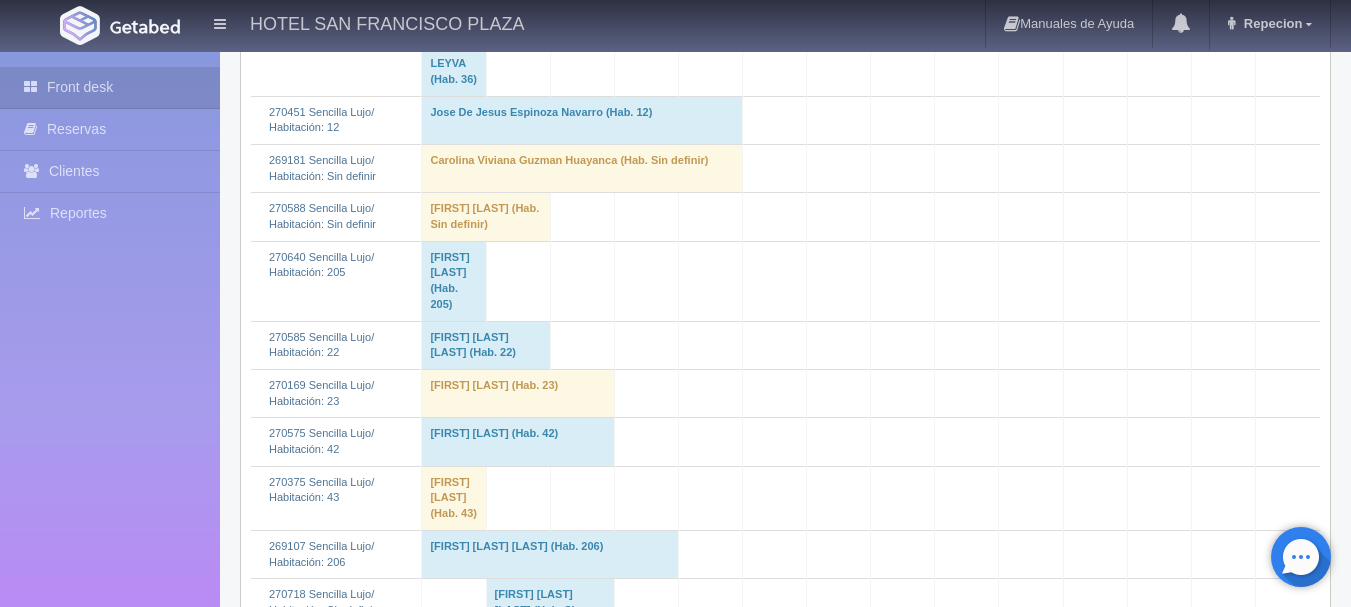 scroll, scrollTop: 3000, scrollLeft: 0, axis: vertical 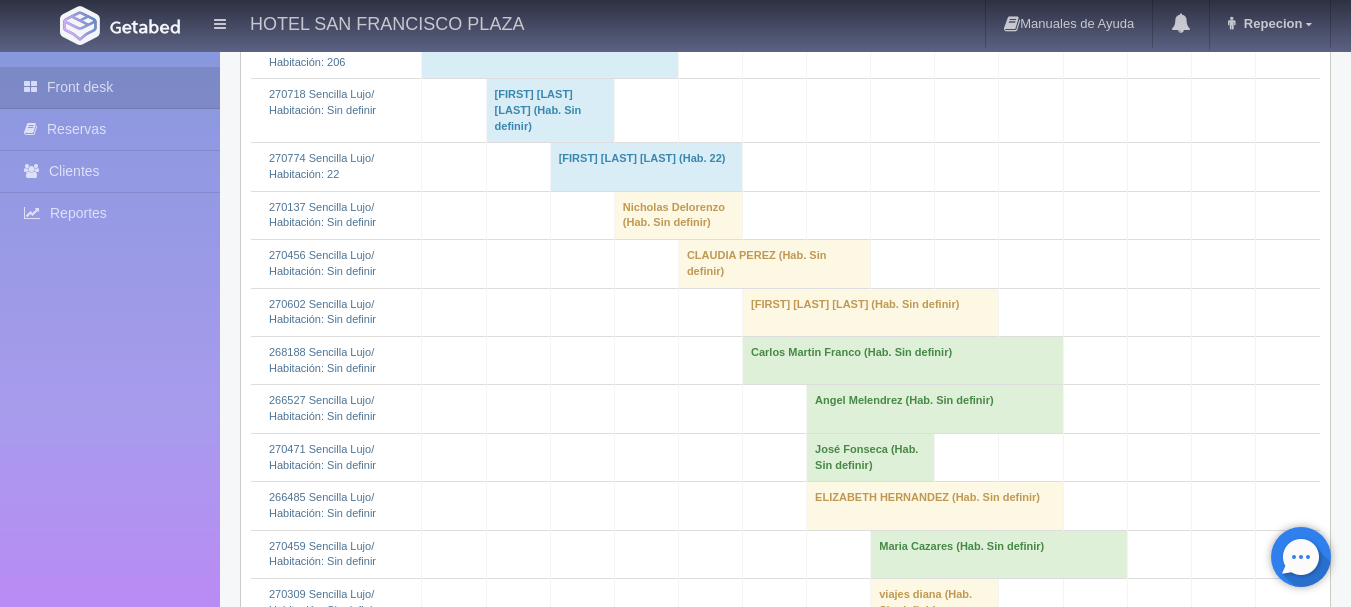 click on "[FIRST] [LAST] [LAST] 												(Hab. 22)" at bounding box center [646, 167] 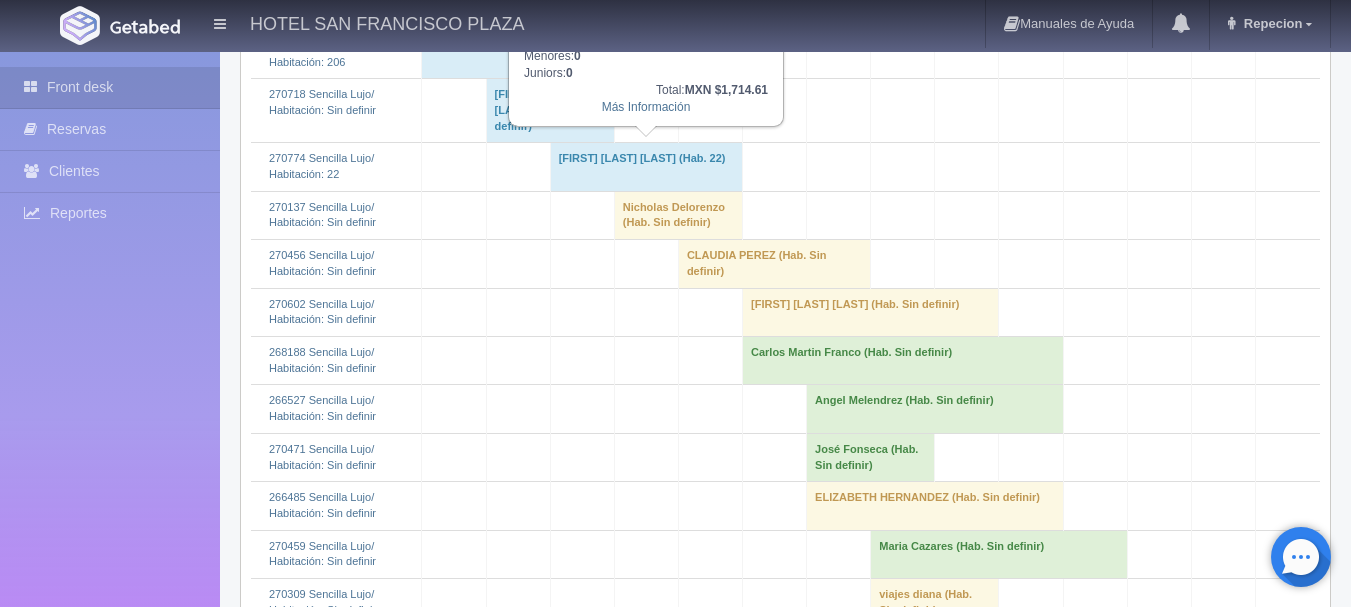 click on "[FIRST] [LAST] [LAST] 												(Hab. 22)" at bounding box center [646, 167] 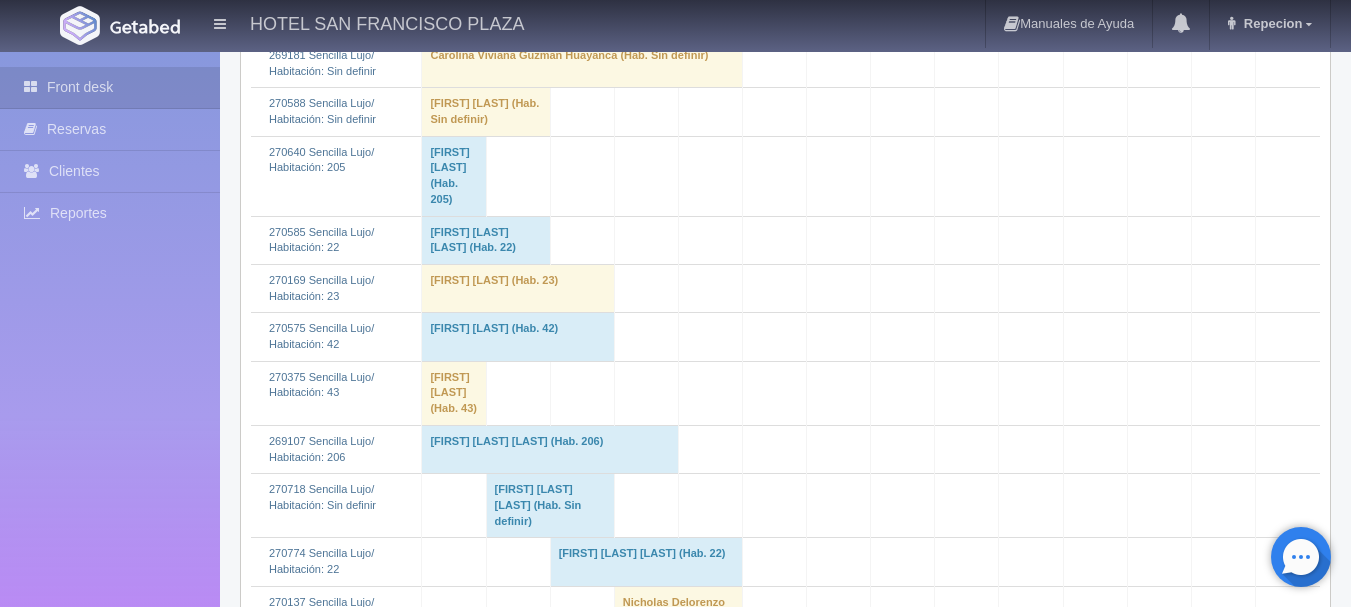 scroll, scrollTop: 2600, scrollLeft: 0, axis: vertical 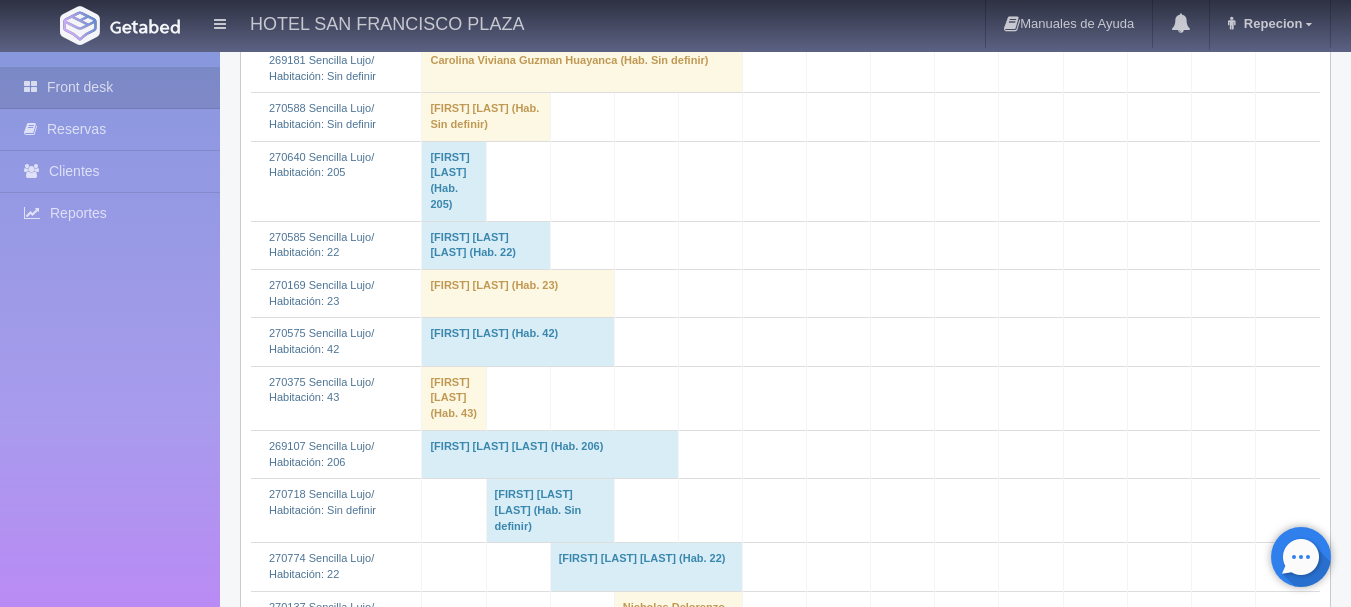 click on "[FIRST] [LAST] [LAST] 												(Hab. Sin definir)" at bounding box center (550, 511) 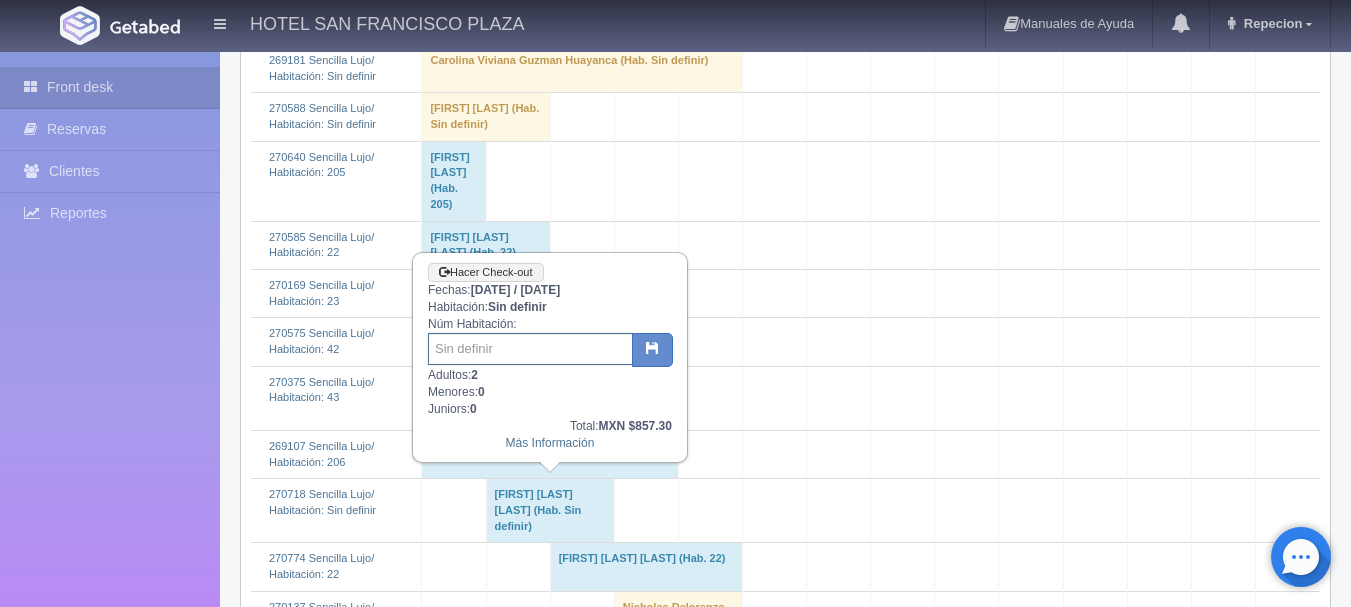 click at bounding box center (530, 349) 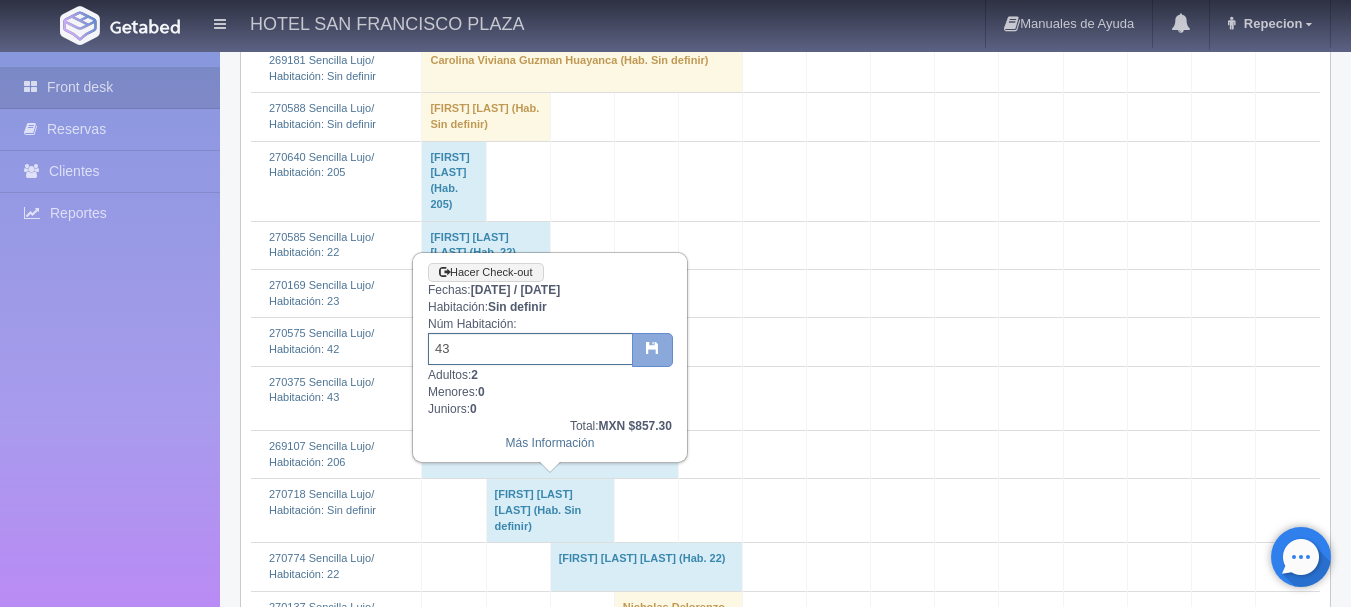 type on "43" 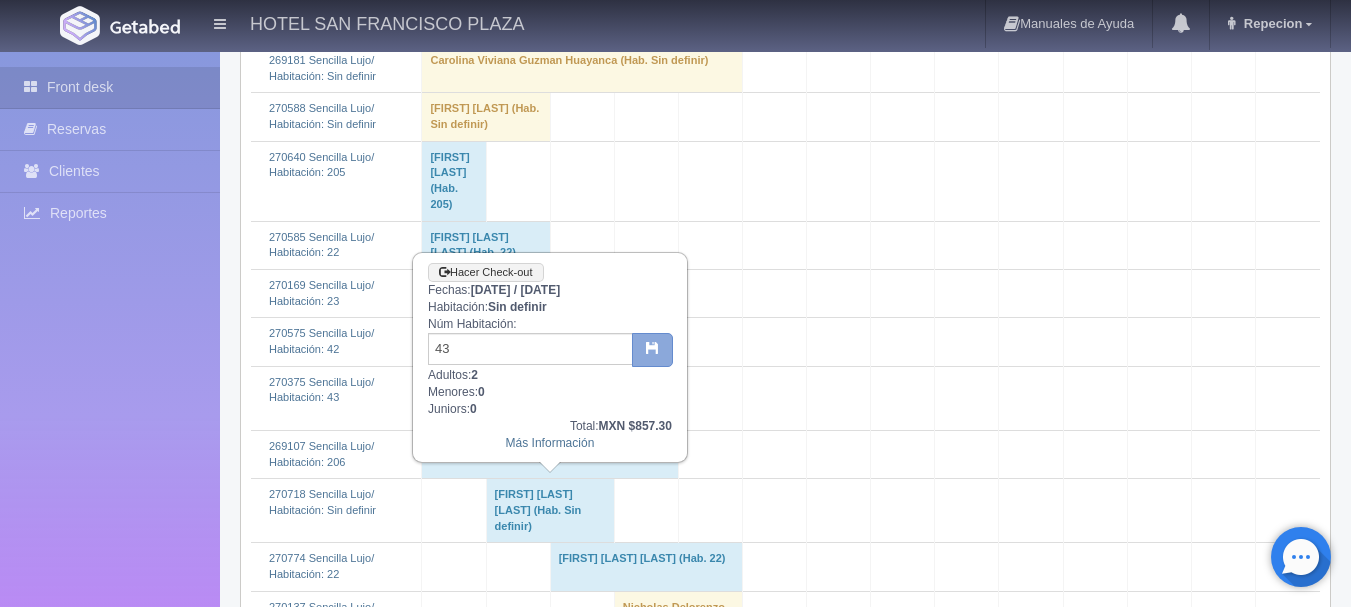 click at bounding box center [652, 350] 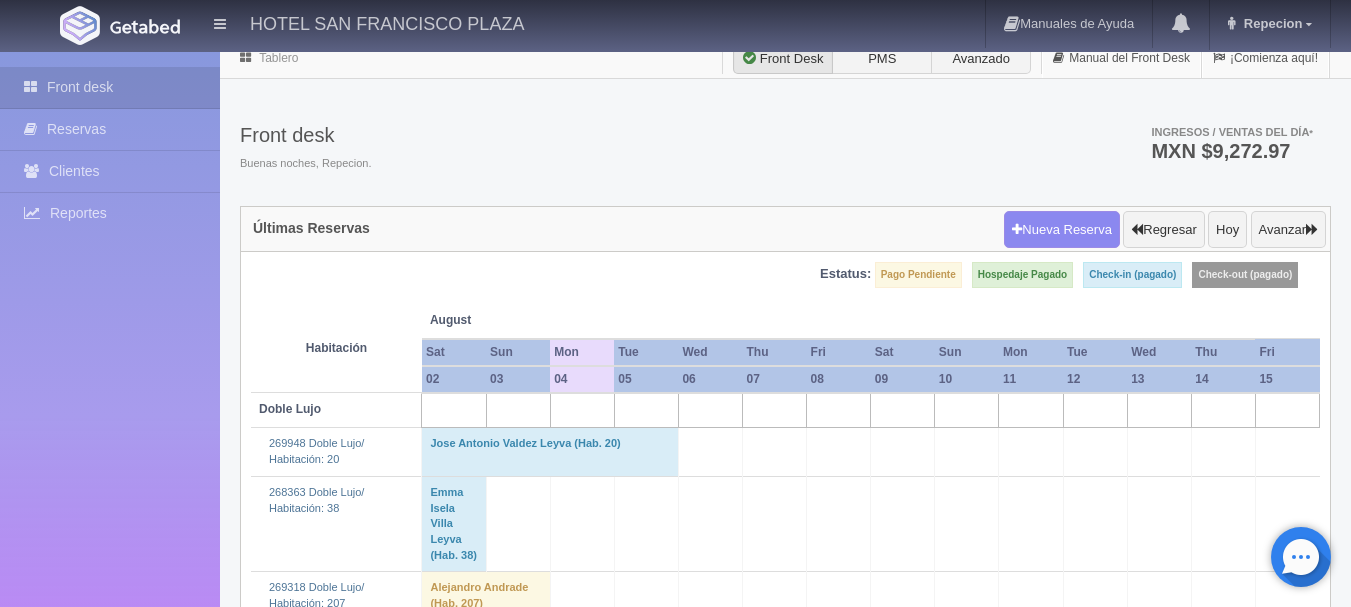 scroll, scrollTop: 0, scrollLeft: 0, axis: both 